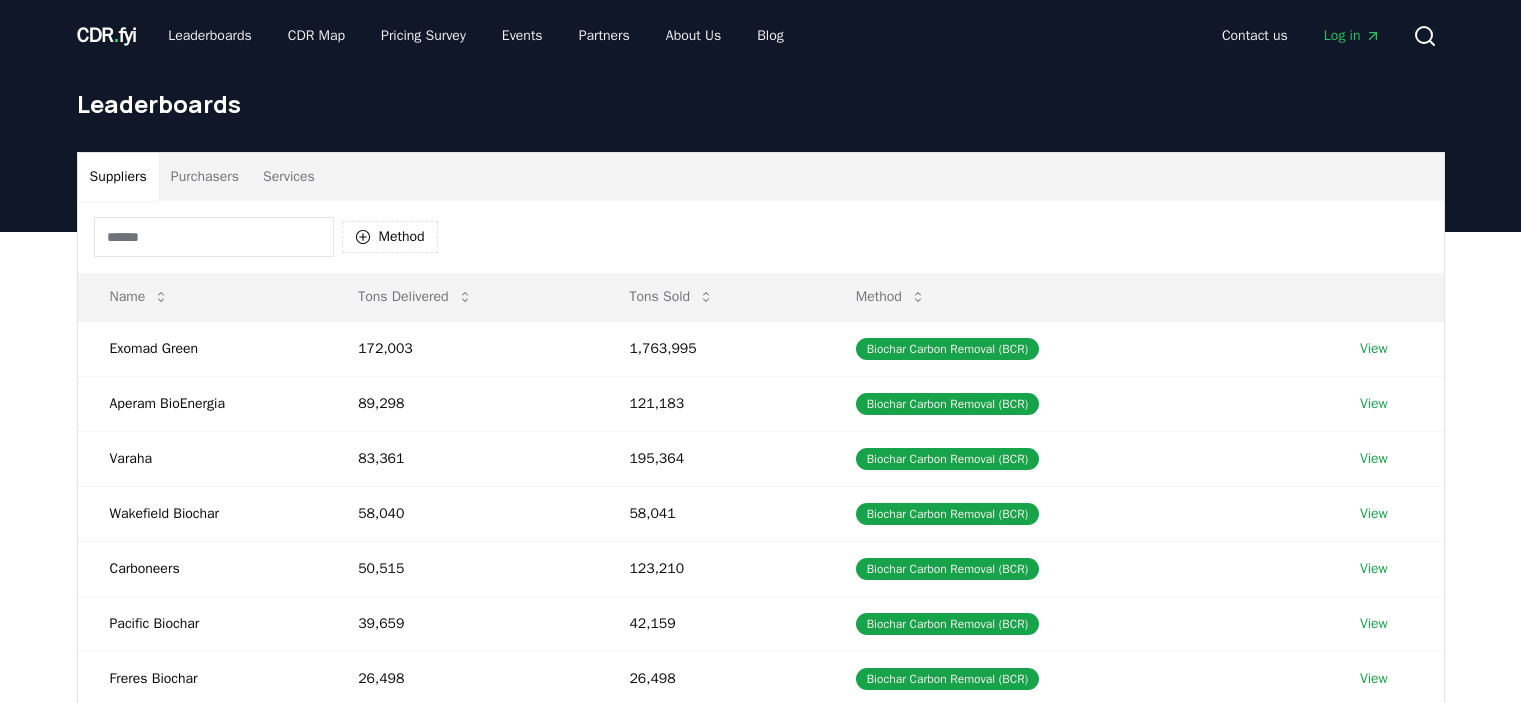 scroll, scrollTop: 400, scrollLeft: 0, axis: vertical 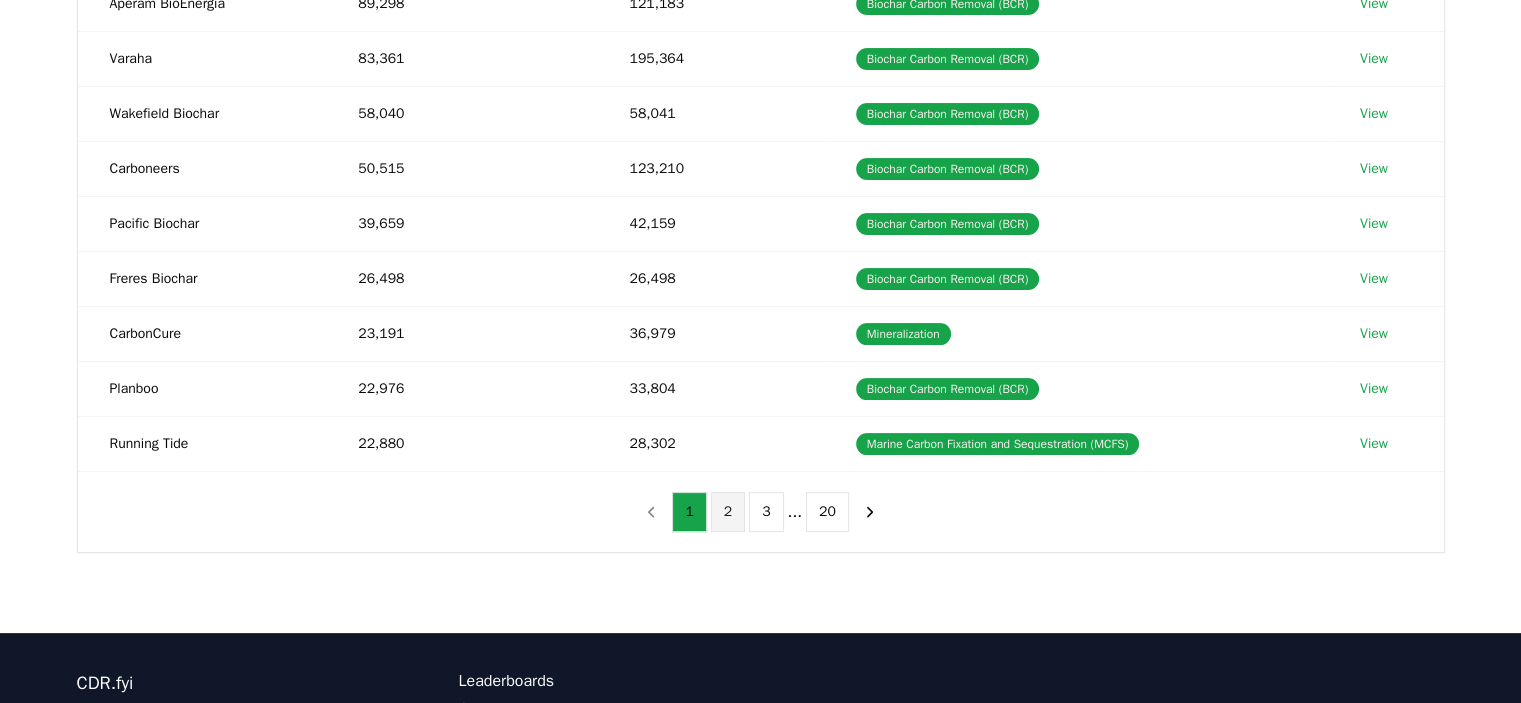 click on "2" at bounding box center [728, 512] 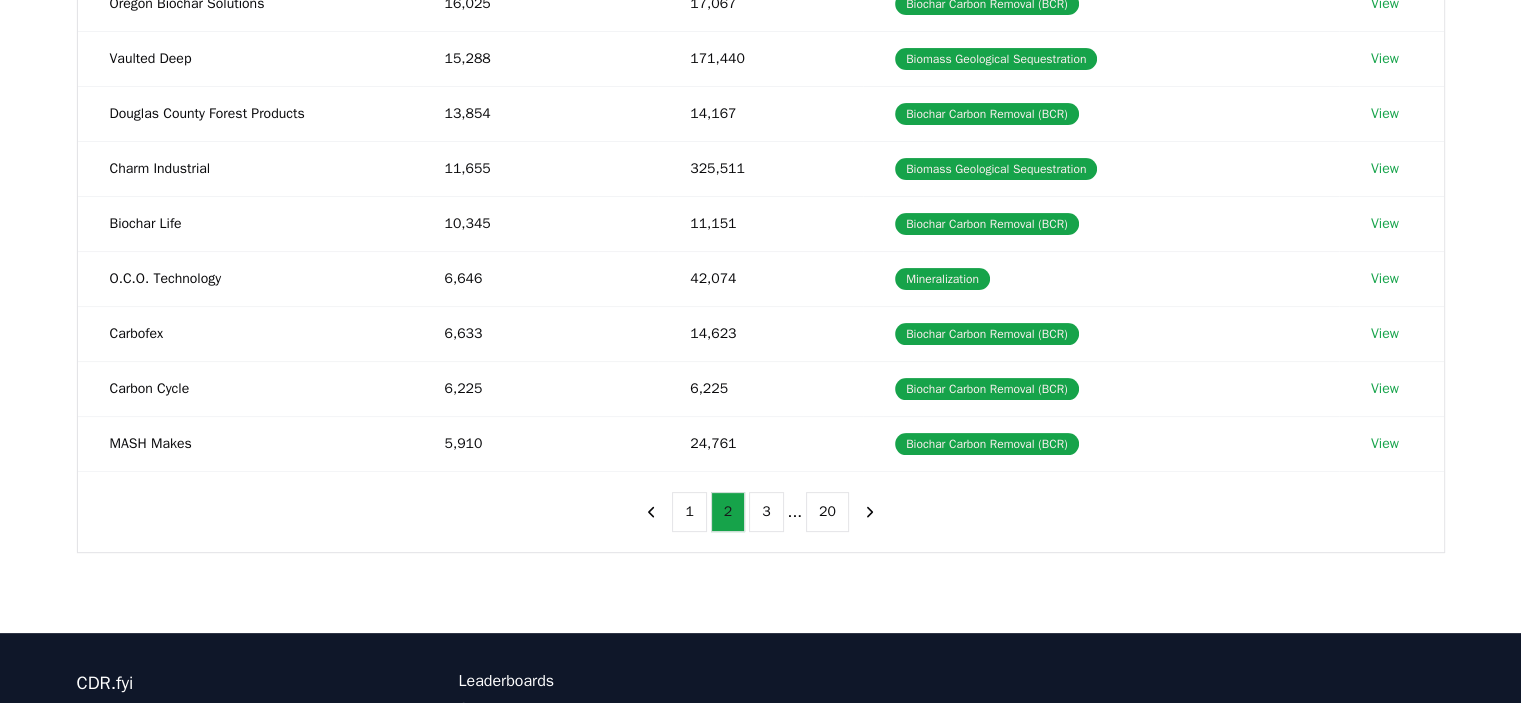 scroll, scrollTop: 0, scrollLeft: 0, axis: both 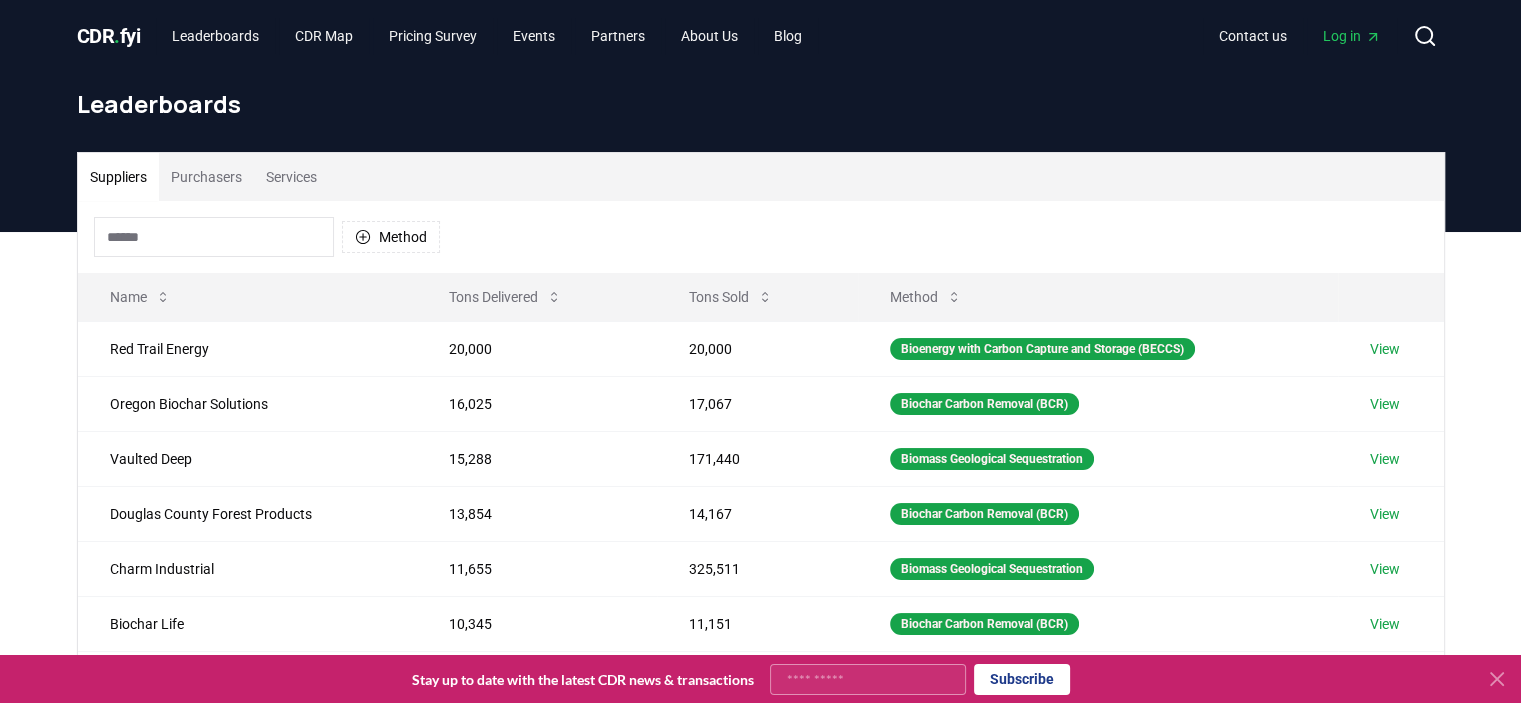 click on "Purchasers" at bounding box center (206, 177) 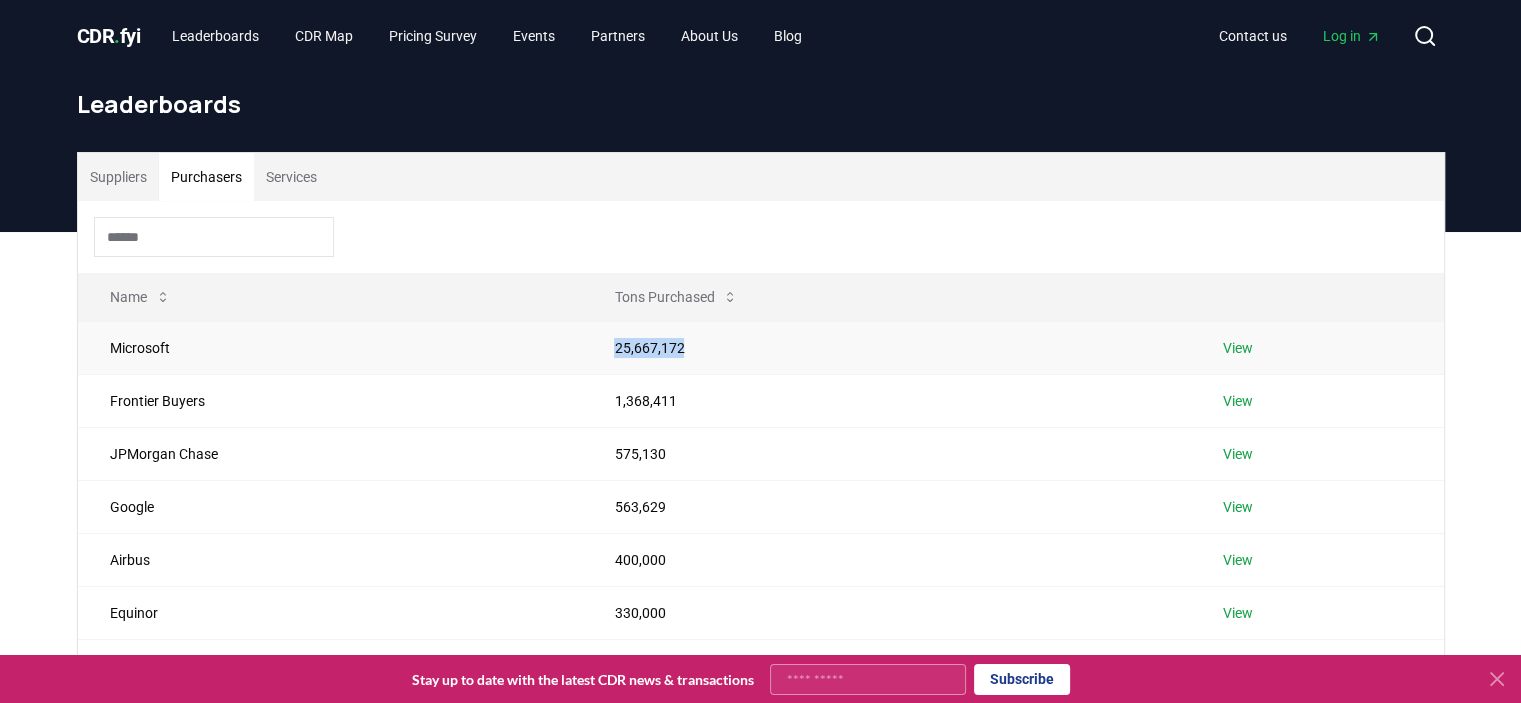drag, startPoint x: 606, startPoint y: 351, endPoint x: 692, endPoint y: 349, distance: 86.023254 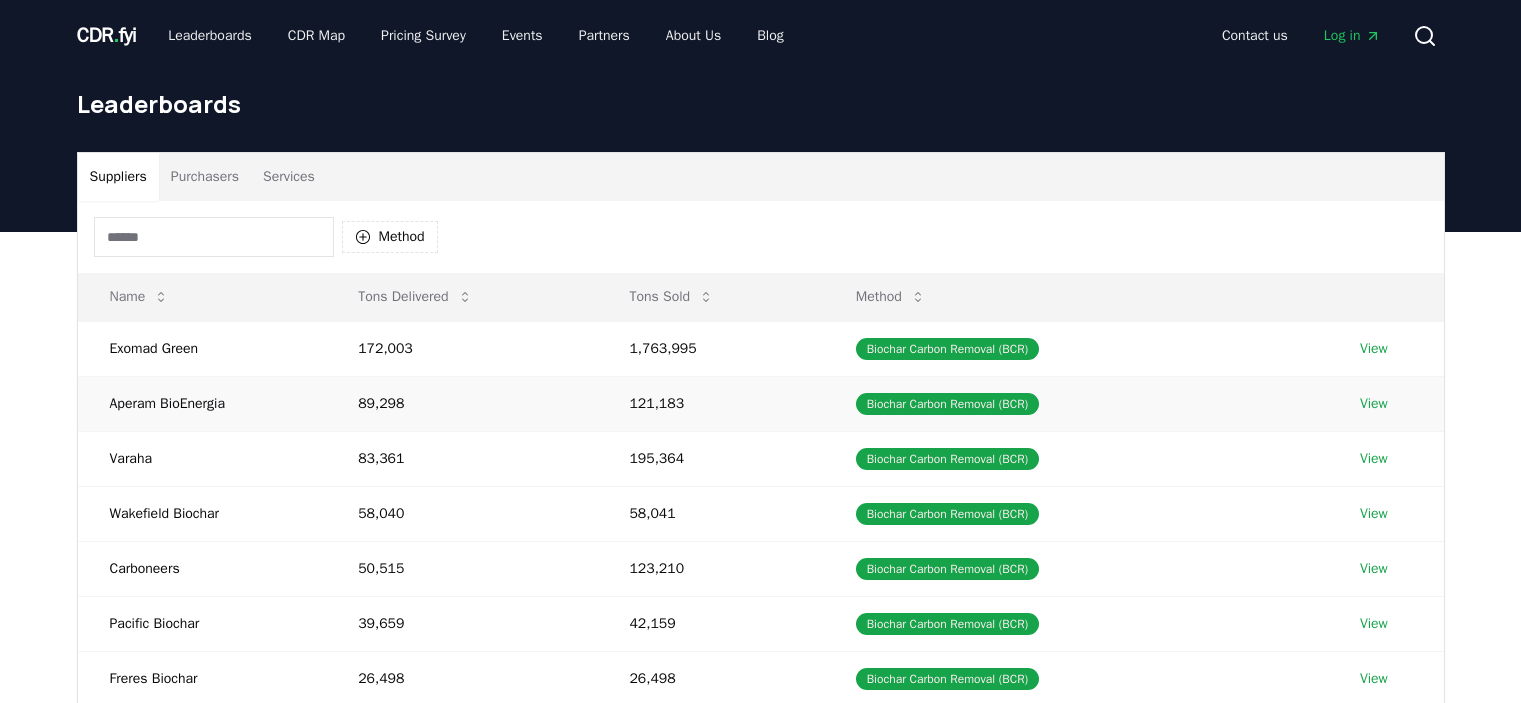 scroll, scrollTop: 0, scrollLeft: 0, axis: both 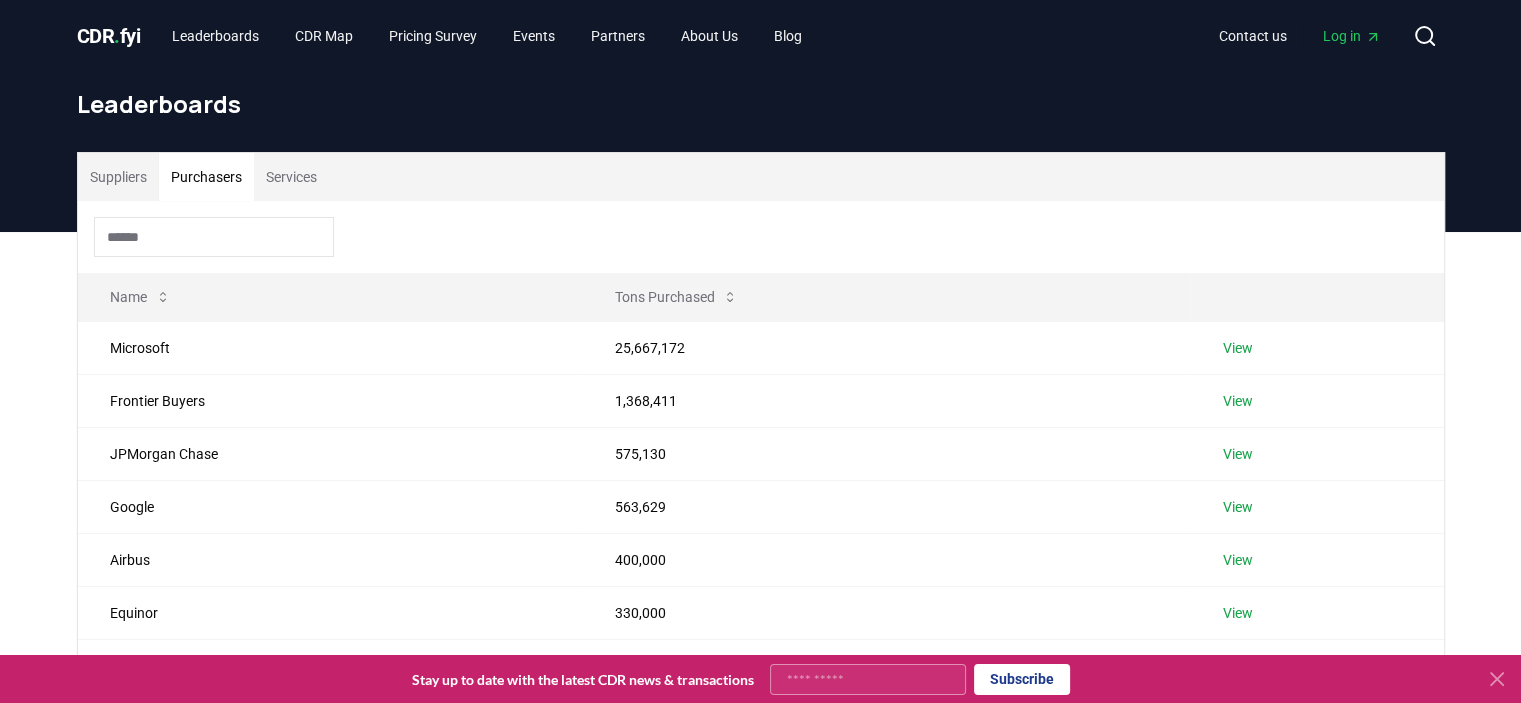 click on "Purchasers" at bounding box center (206, 177) 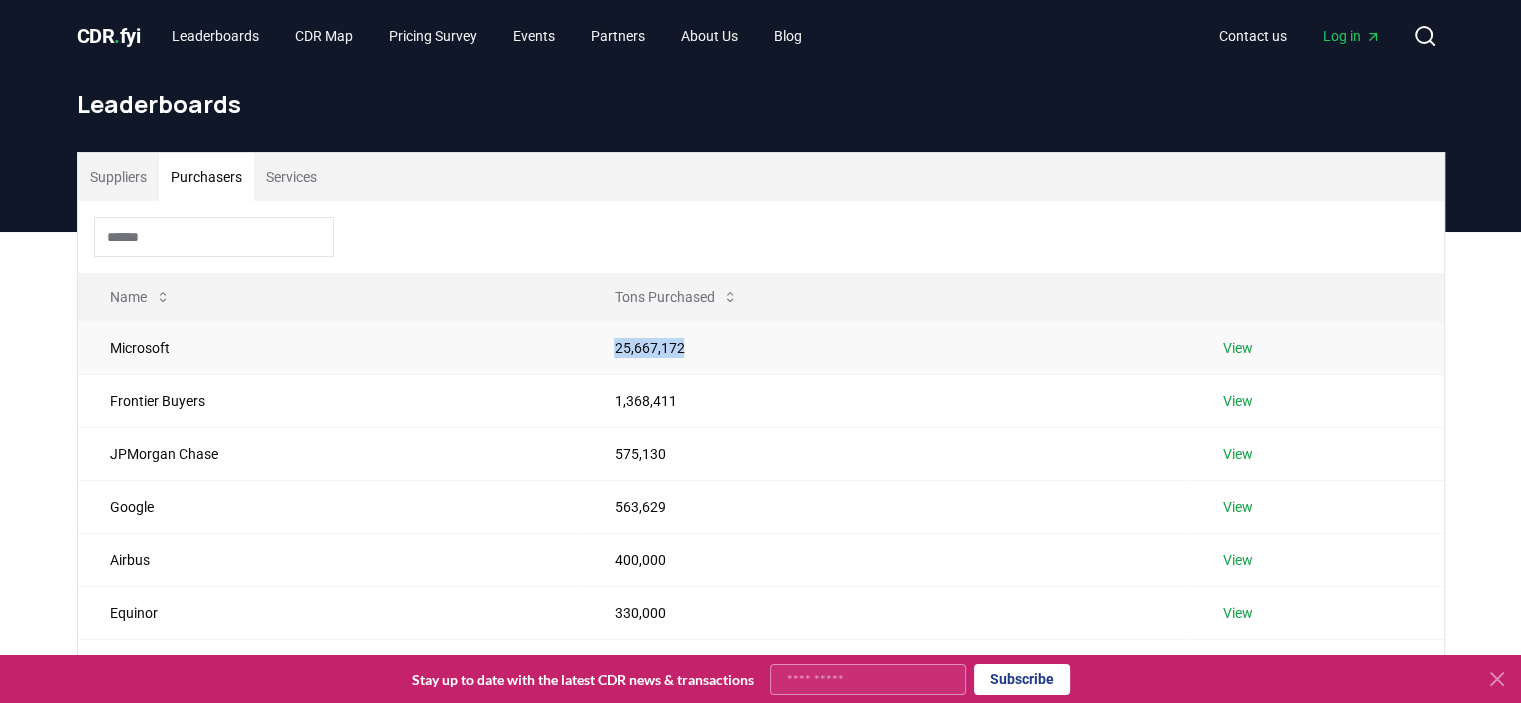 drag, startPoint x: 588, startPoint y: 350, endPoint x: 745, endPoint y: 352, distance: 157.01274 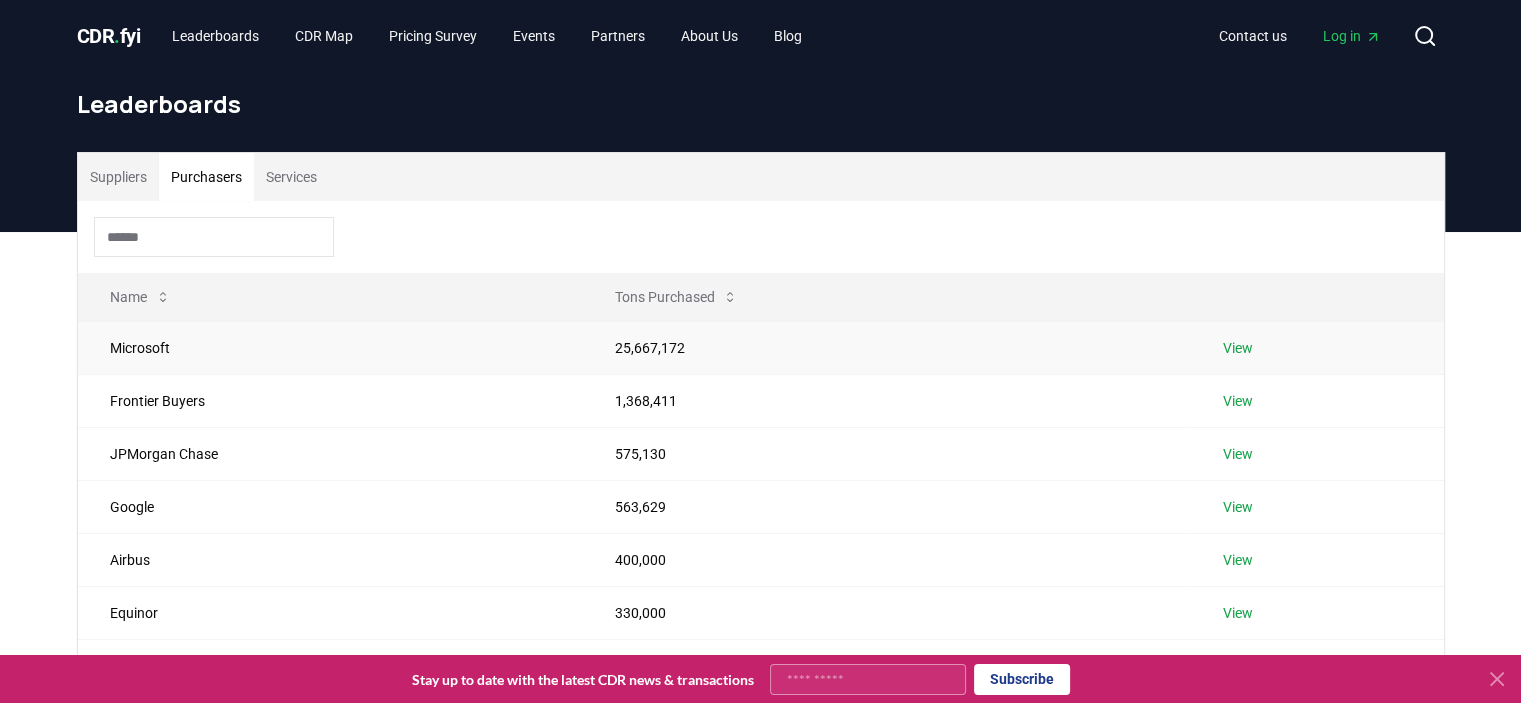 click on "Microsoft" at bounding box center [330, 347] 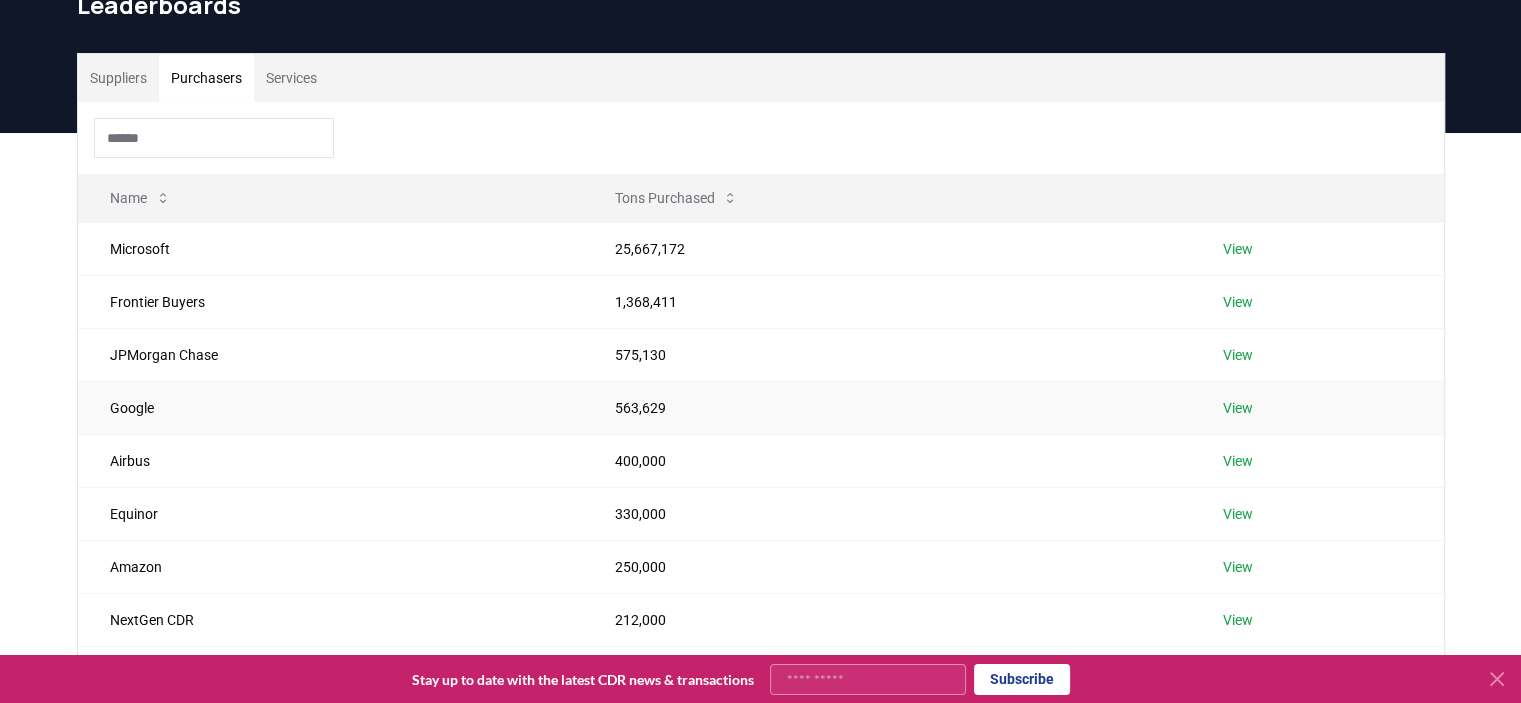 scroll, scrollTop: 200, scrollLeft: 0, axis: vertical 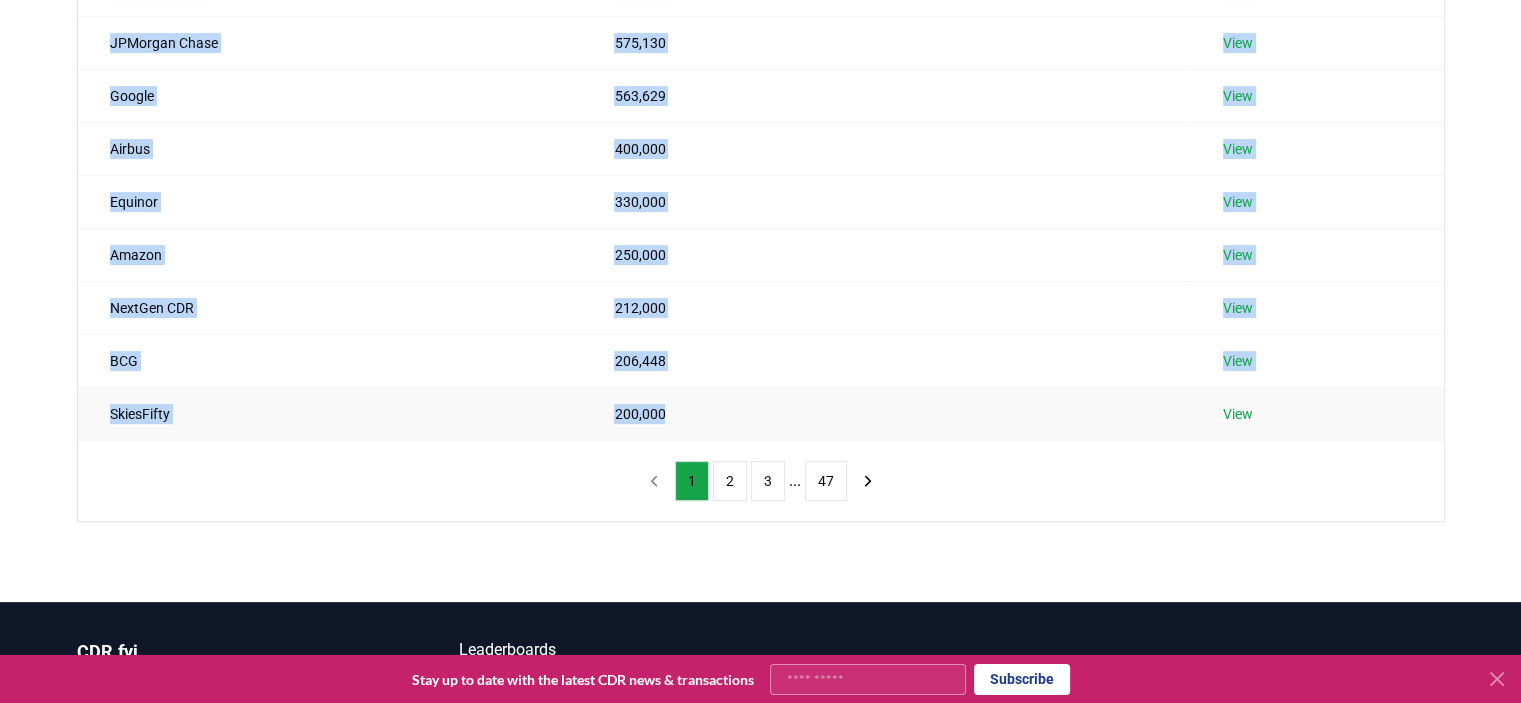 drag, startPoint x: 104, startPoint y: 195, endPoint x: 664, endPoint y: 418, distance: 602.76776 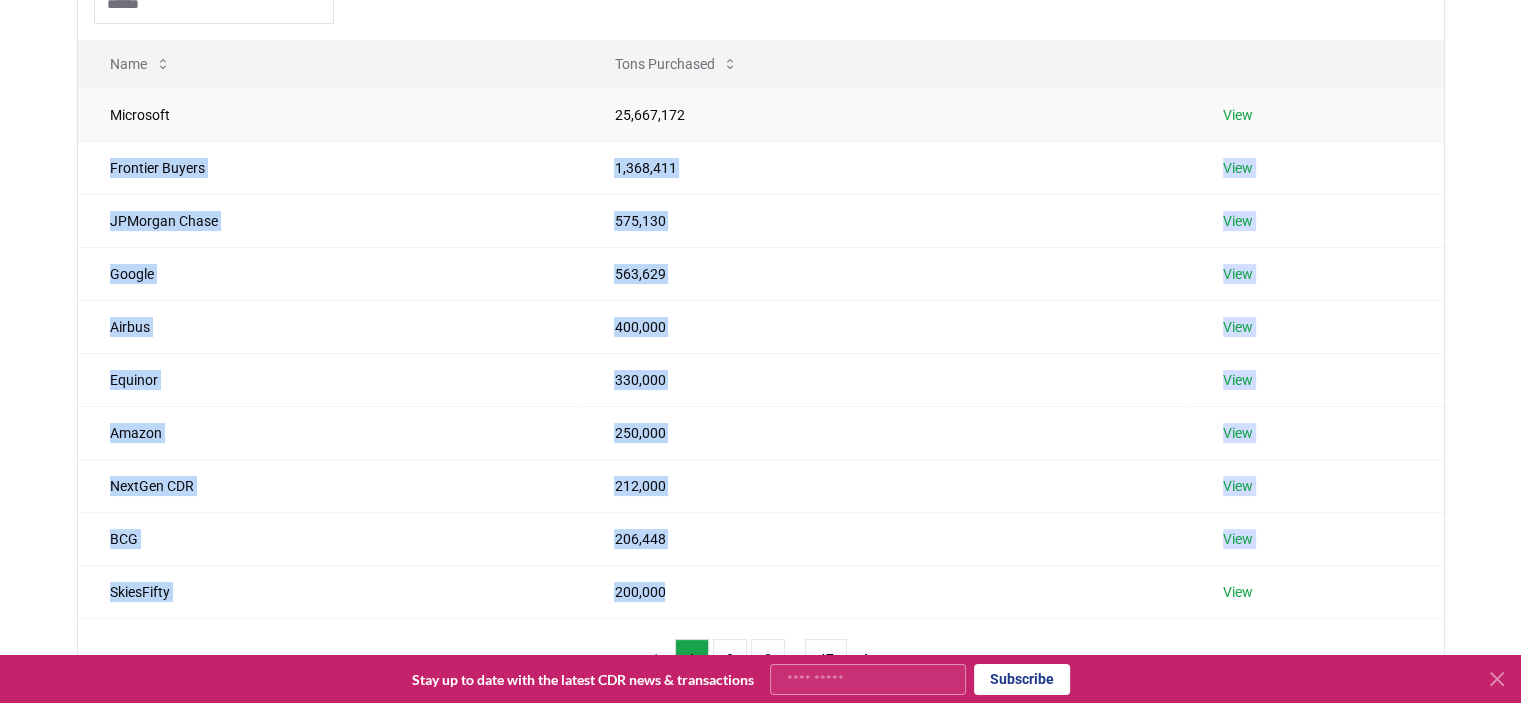 scroll, scrollTop: 111, scrollLeft: 0, axis: vertical 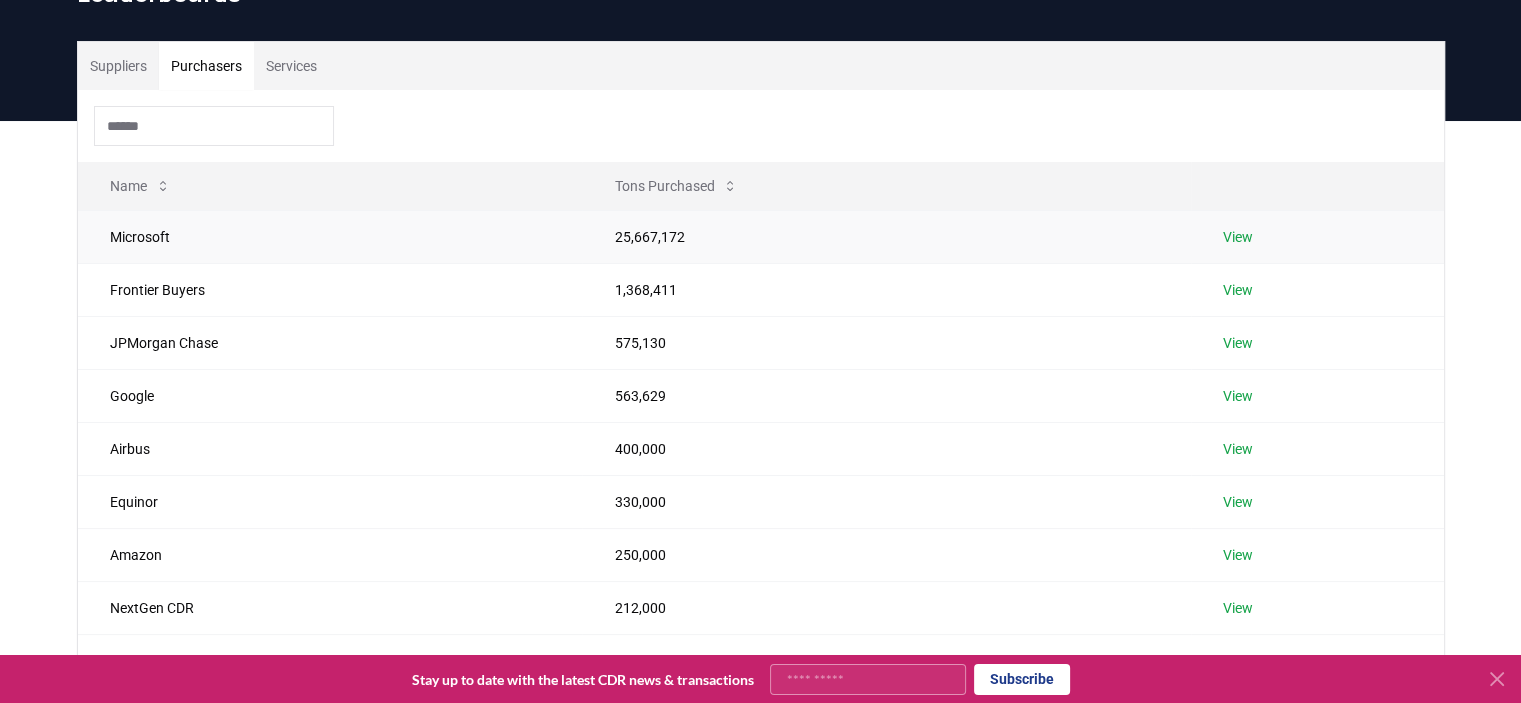 click on "Name" at bounding box center [330, 186] 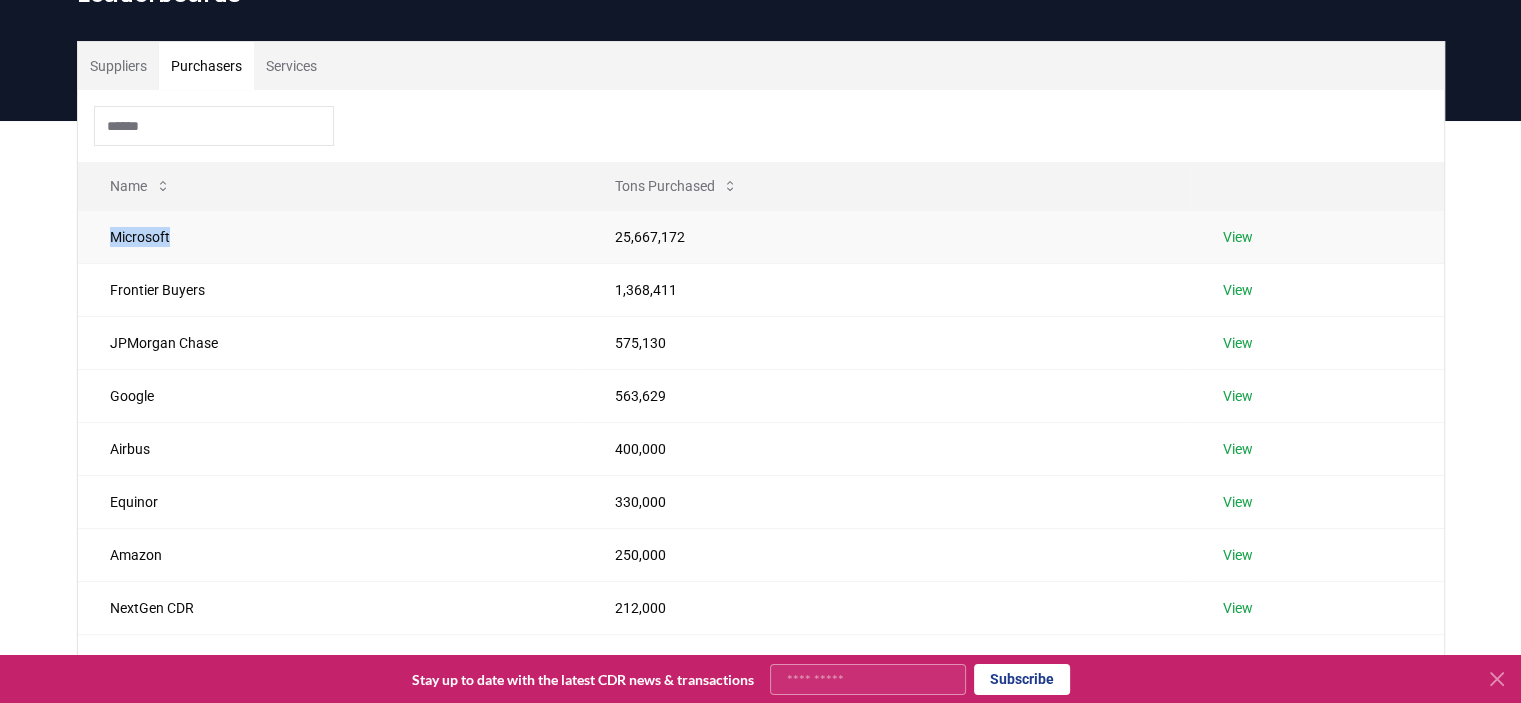 drag, startPoint x: 187, startPoint y: 238, endPoint x: 100, endPoint y: 242, distance: 87.0919 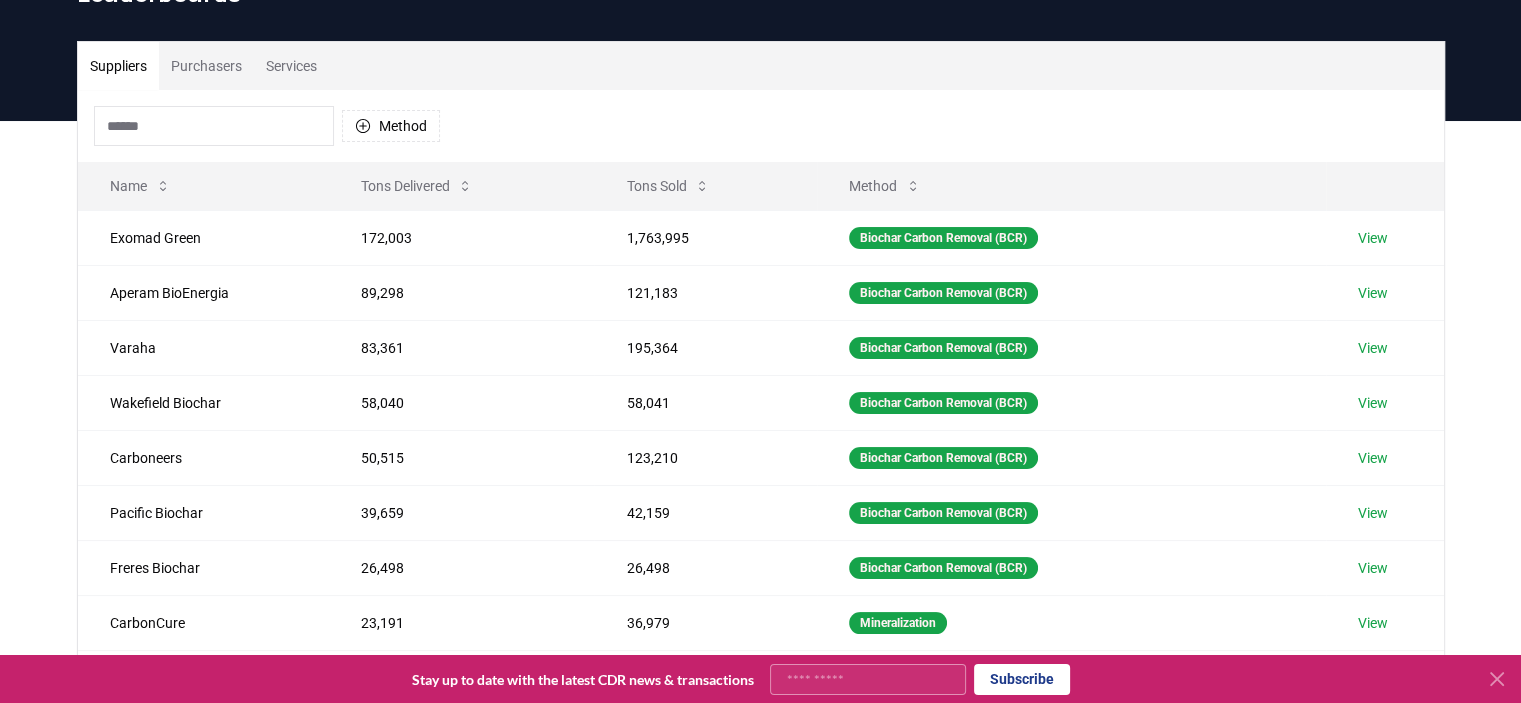 click on "Suppliers" at bounding box center [118, 66] 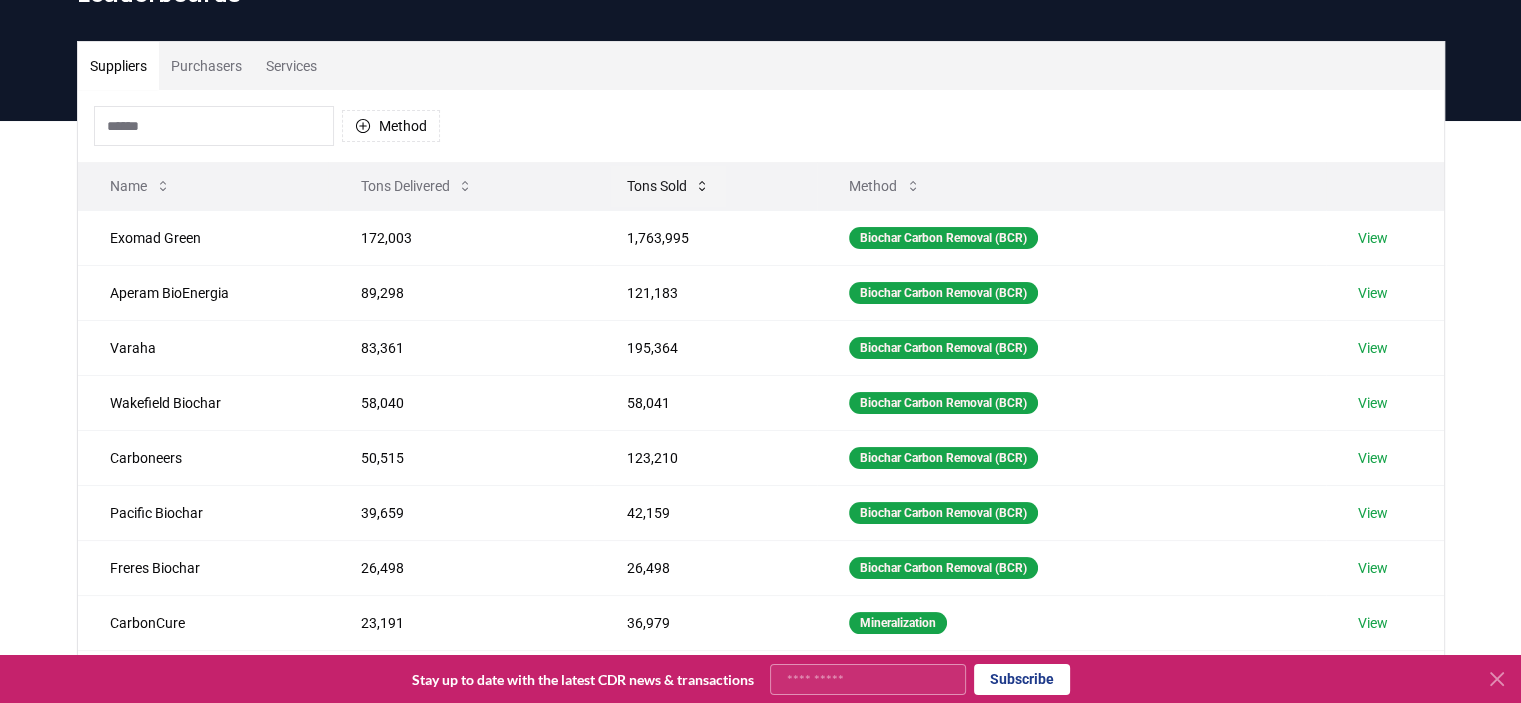 click on "Tons Sold" at bounding box center (668, 186) 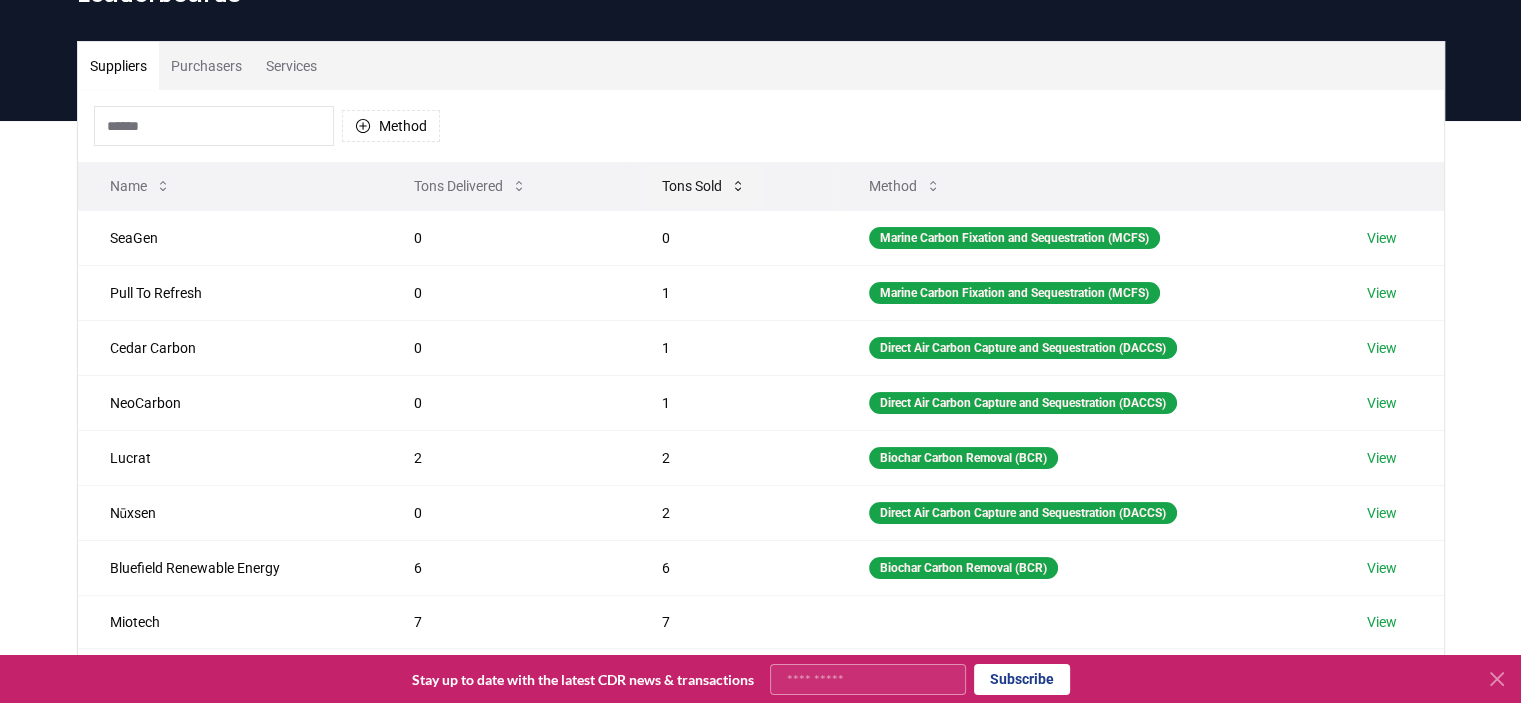 click on "Tons Sold" at bounding box center (704, 186) 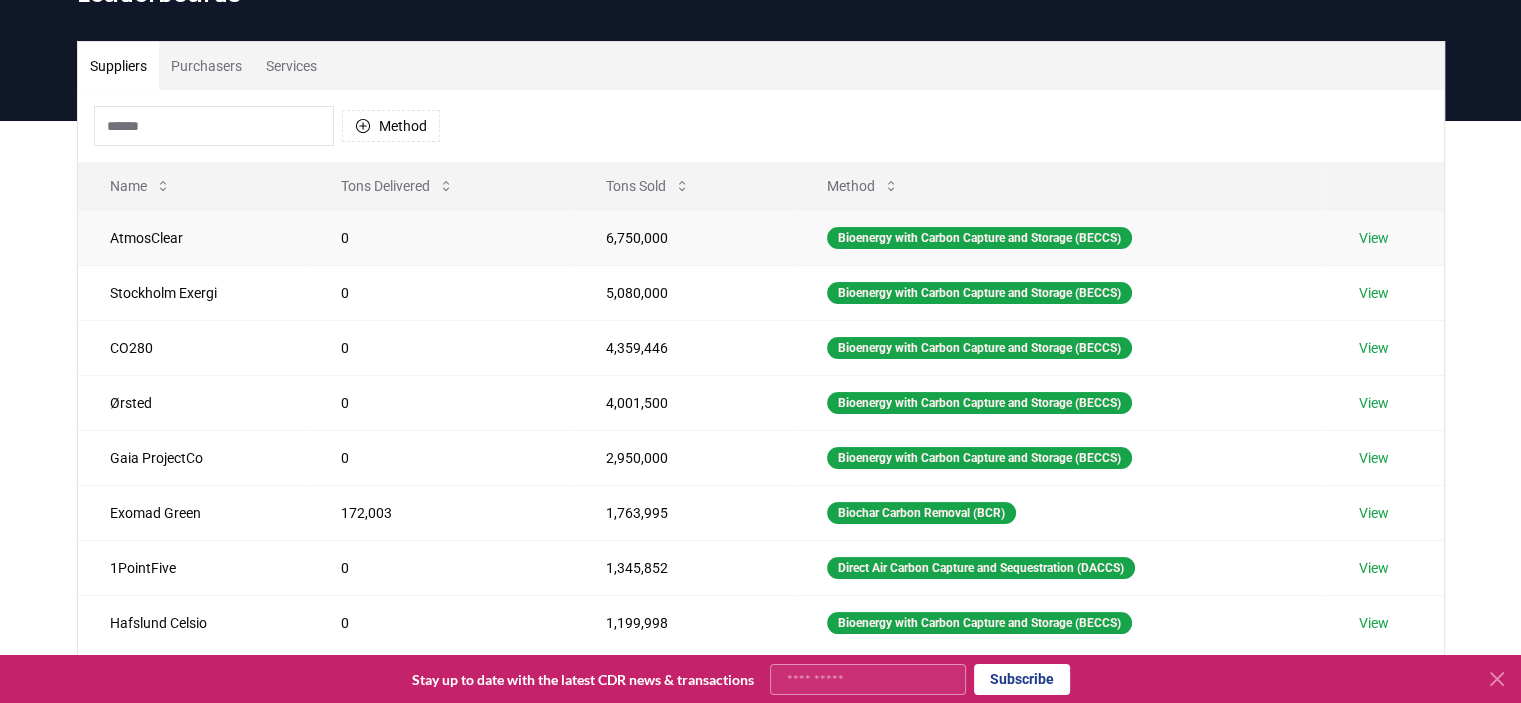 scroll, scrollTop: 211, scrollLeft: 0, axis: vertical 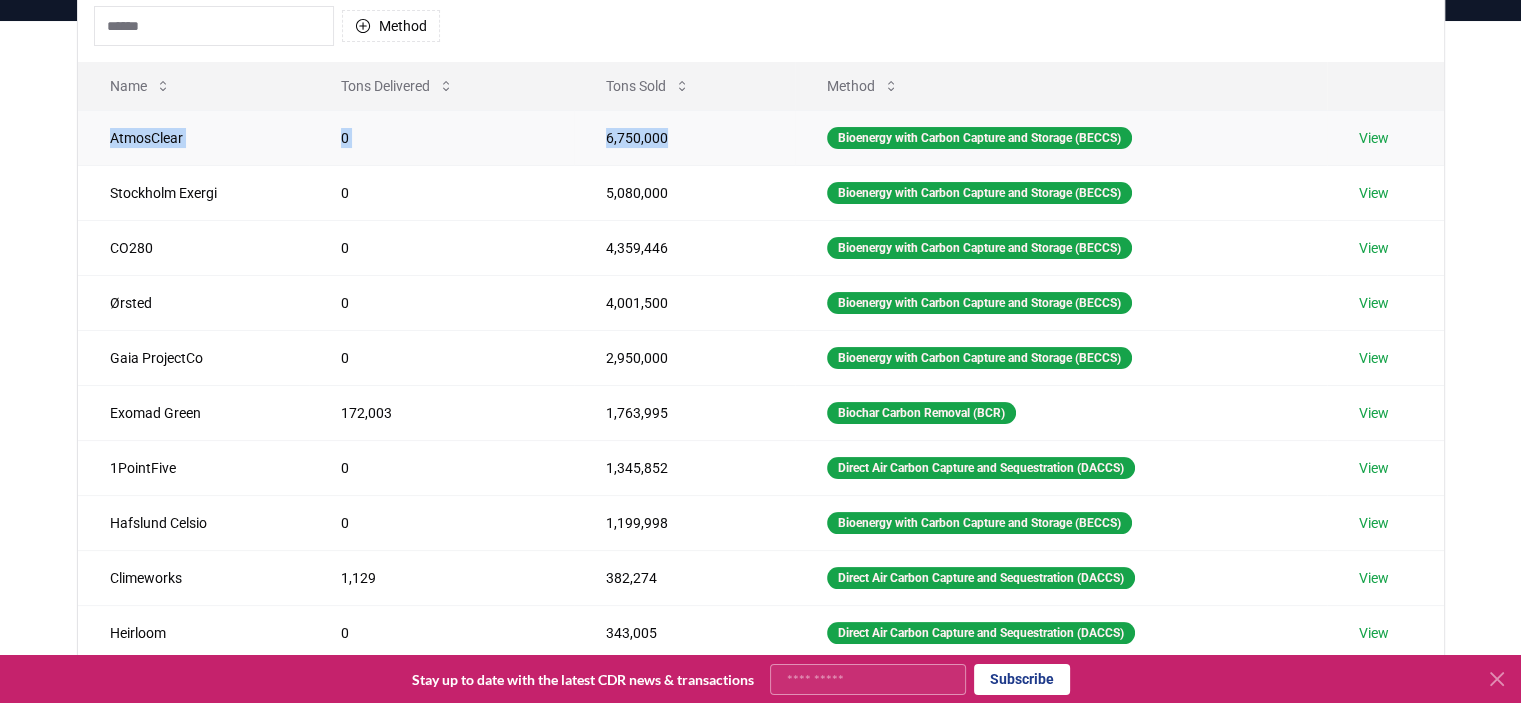 drag, startPoint x: 105, startPoint y: 134, endPoint x: 680, endPoint y: 139, distance: 575.0217 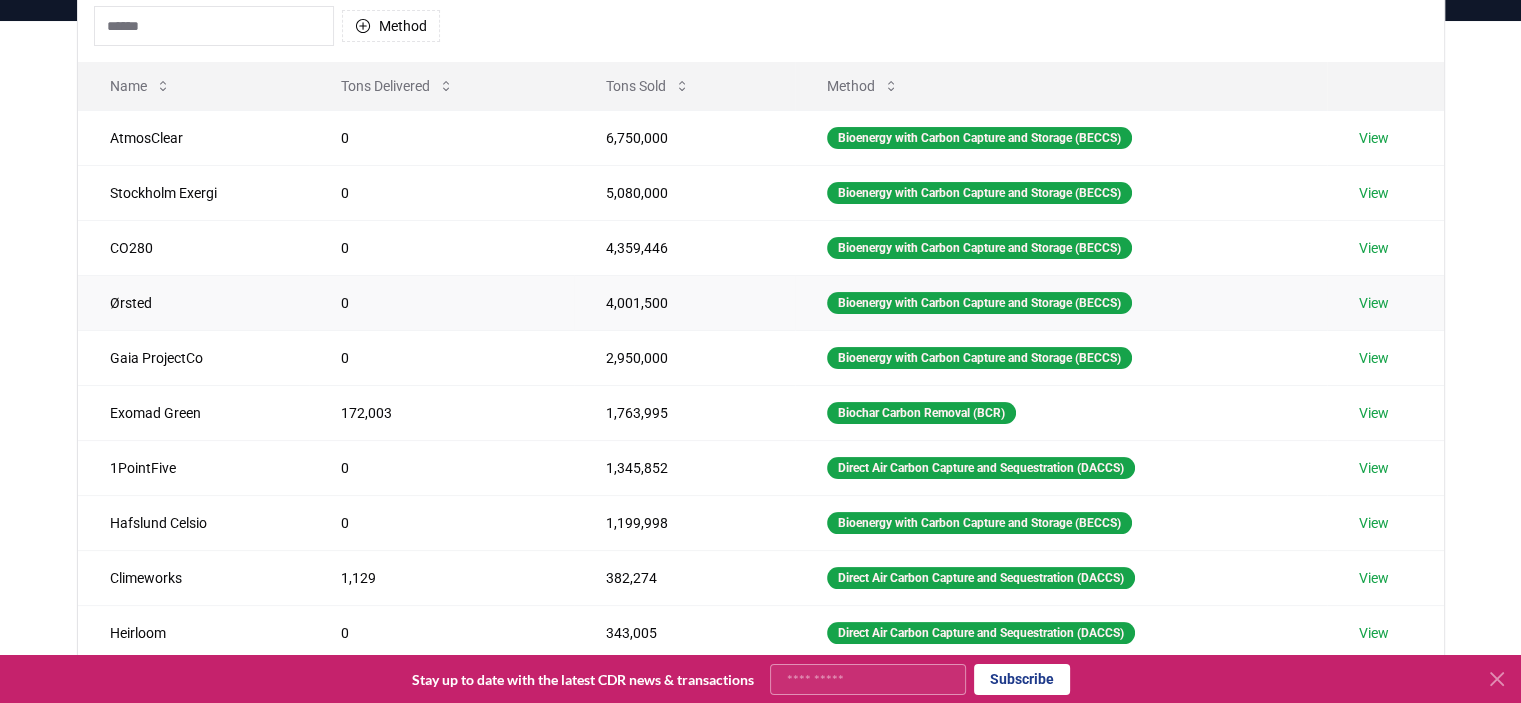 click on "4,001,500" at bounding box center [684, 302] 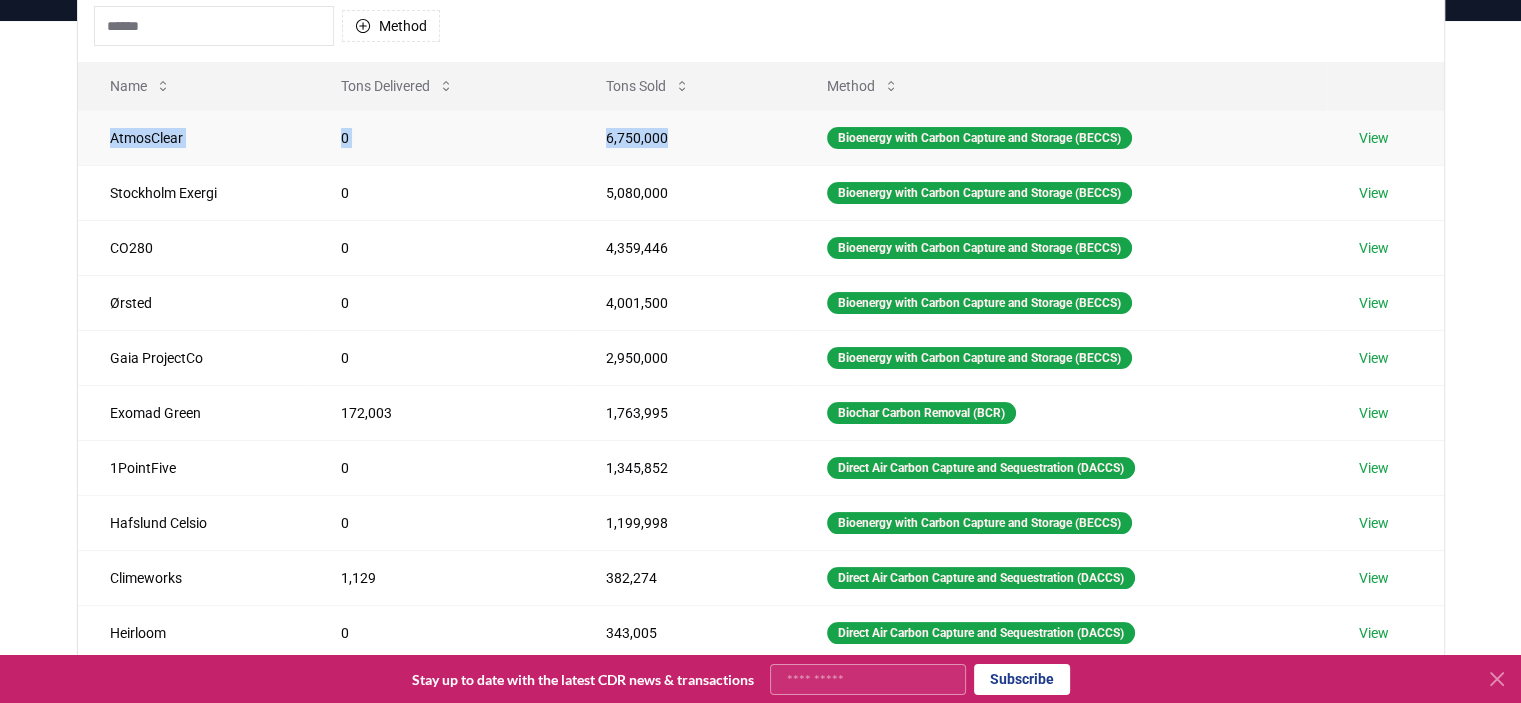 drag, startPoint x: 404, startPoint y: 134, endPoint x: 700, endPoint y: 135, distance: 296.00168 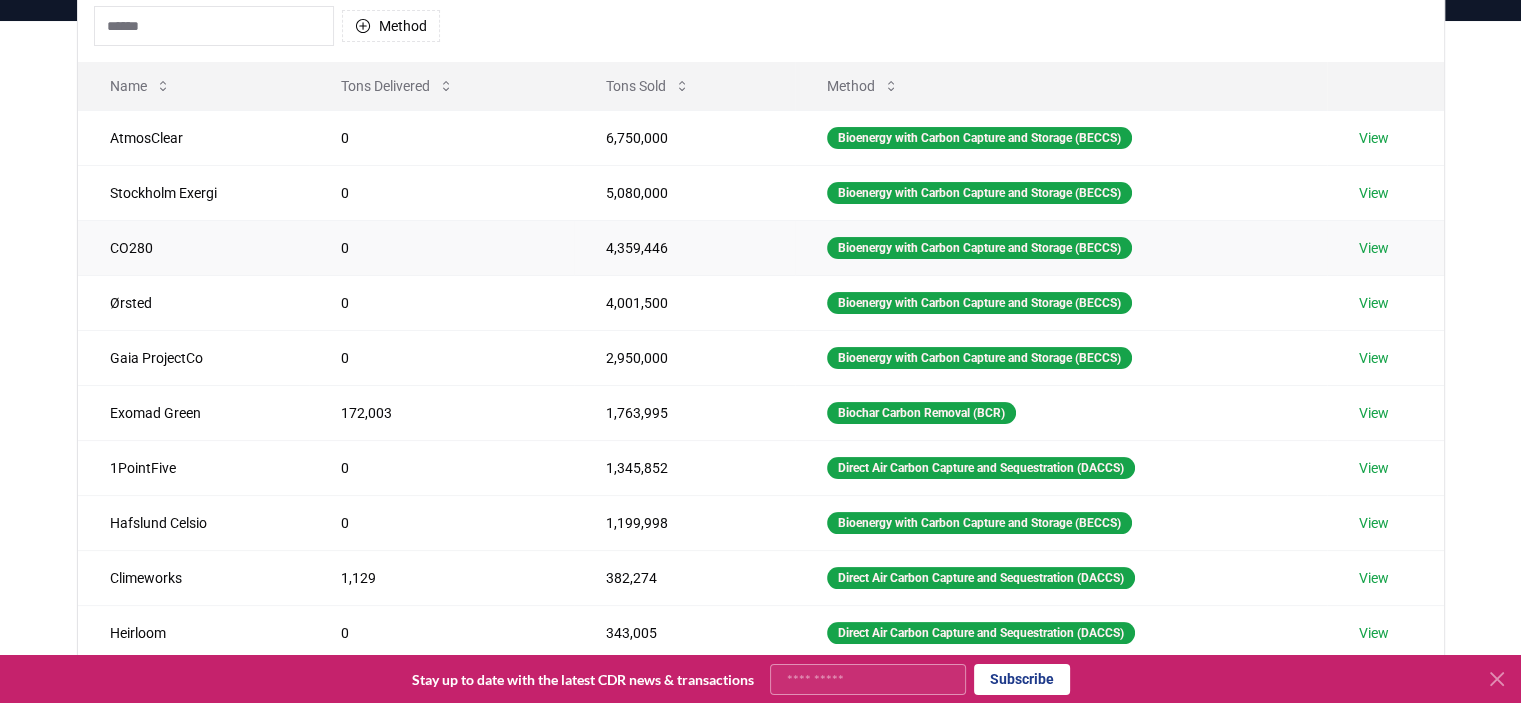 click on "4,359,446" at bounding box center [684, 247] 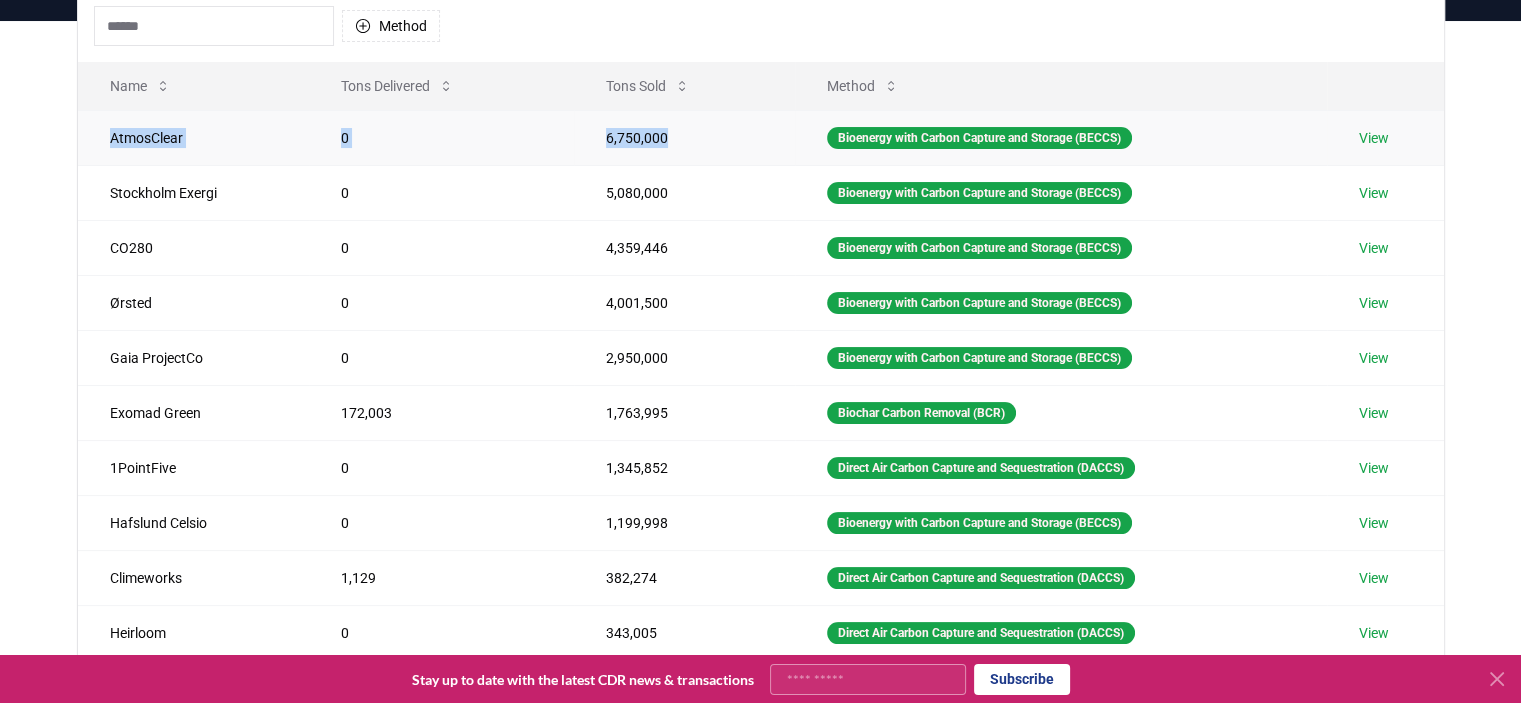 drag, startPoint x: 111, startPoint y: 140, endPoint x: 720, endPoint y: 138, distance: 609.0033 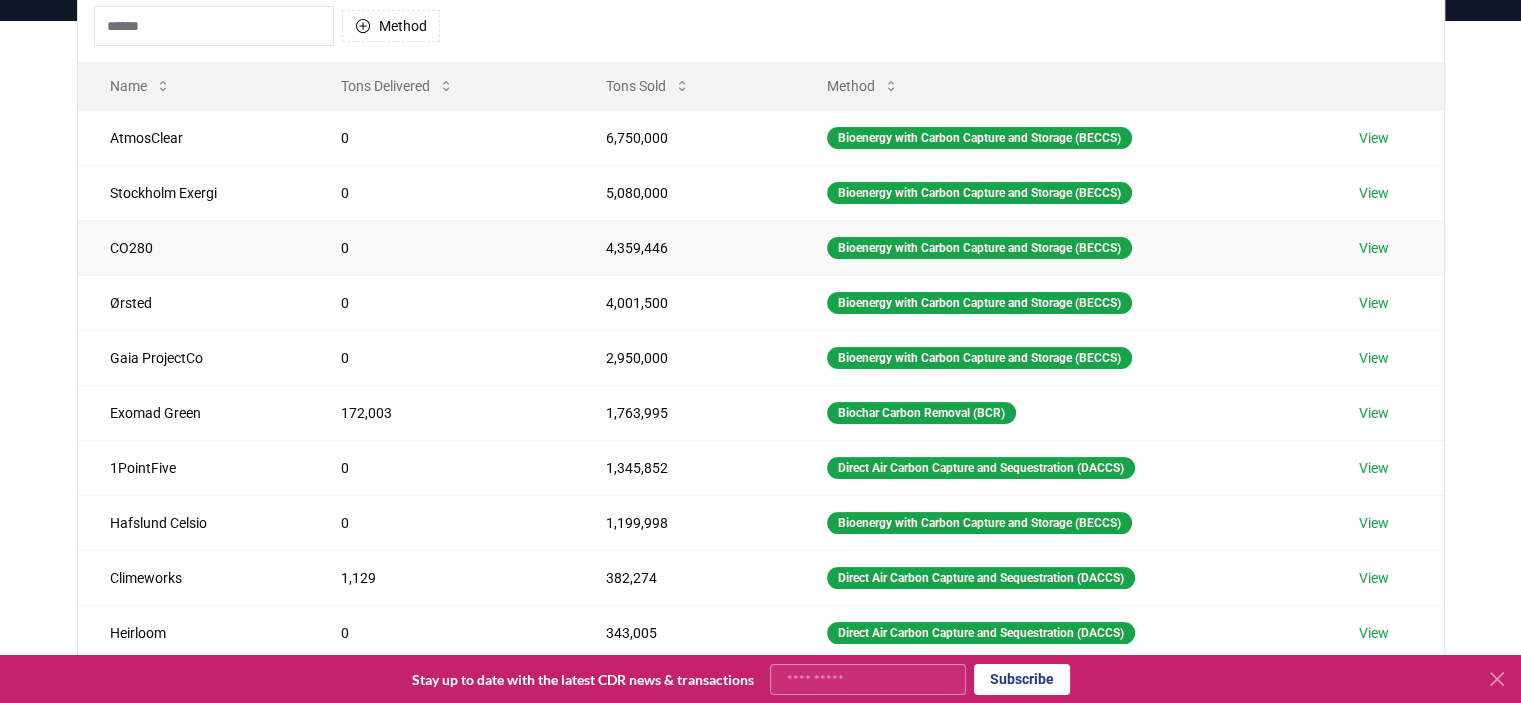 click on "0" at bounding box center (441, 247) 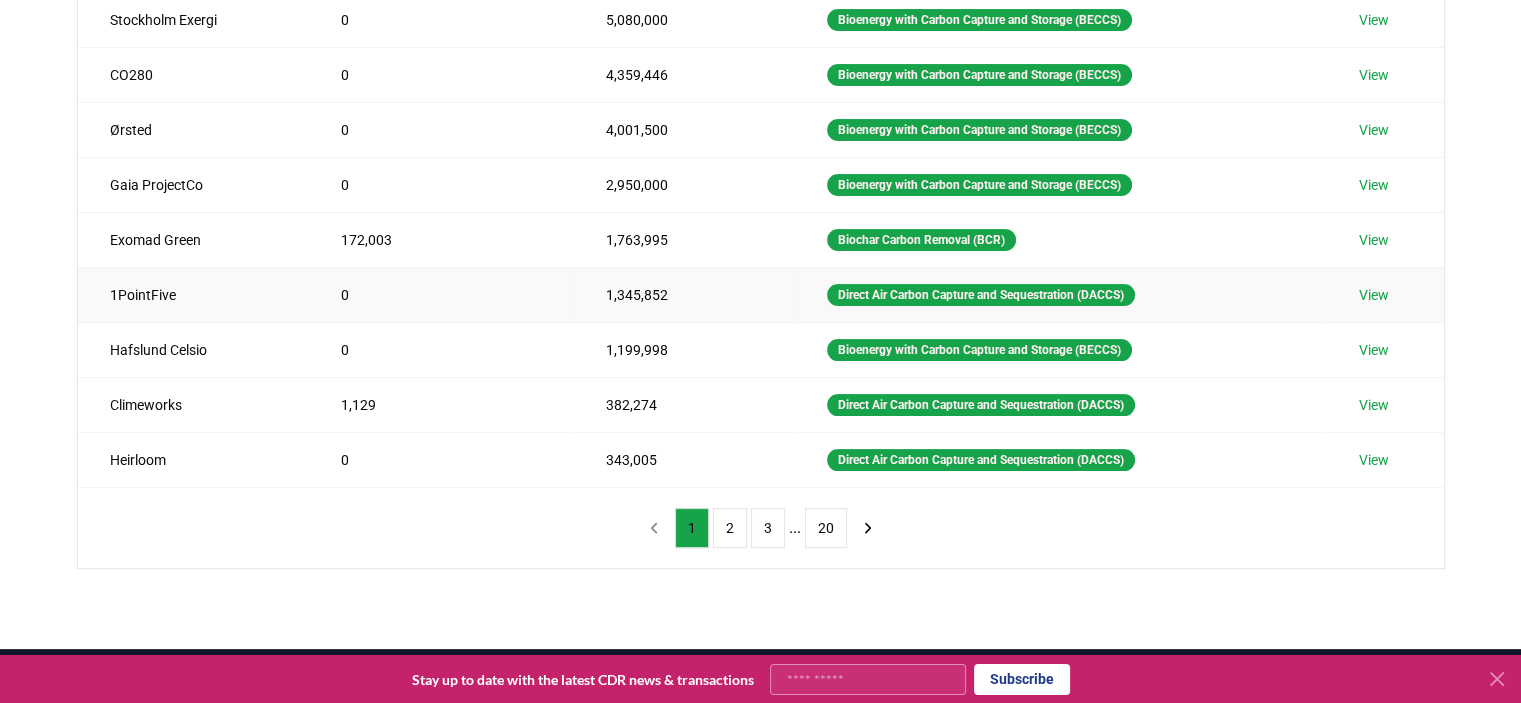 scroll, scrollTop: 611, scrollLeft: 0, axis: vertical 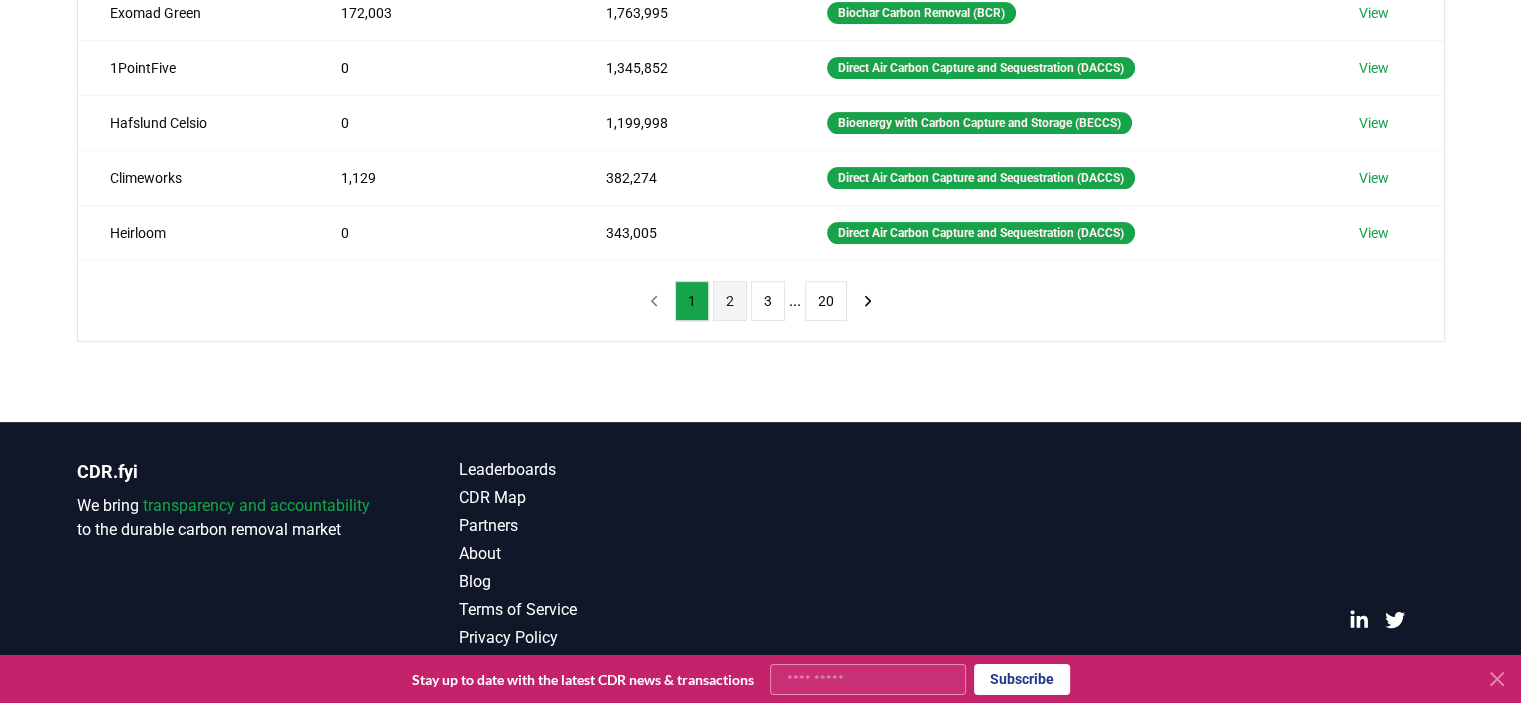 click on "2" at bounding box center [730, 301] 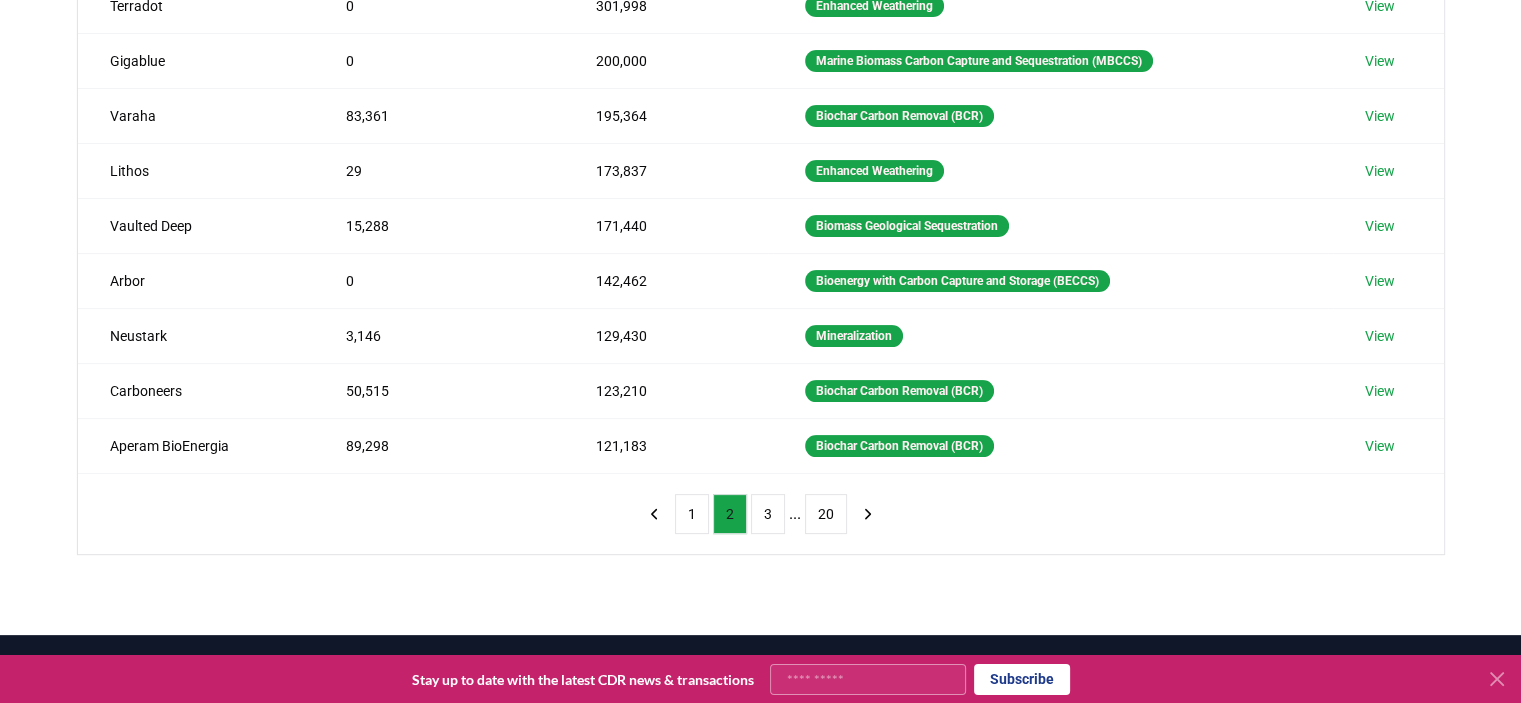 scroll, scrollTop: 411, scrollLeft: 0, axis: vertical 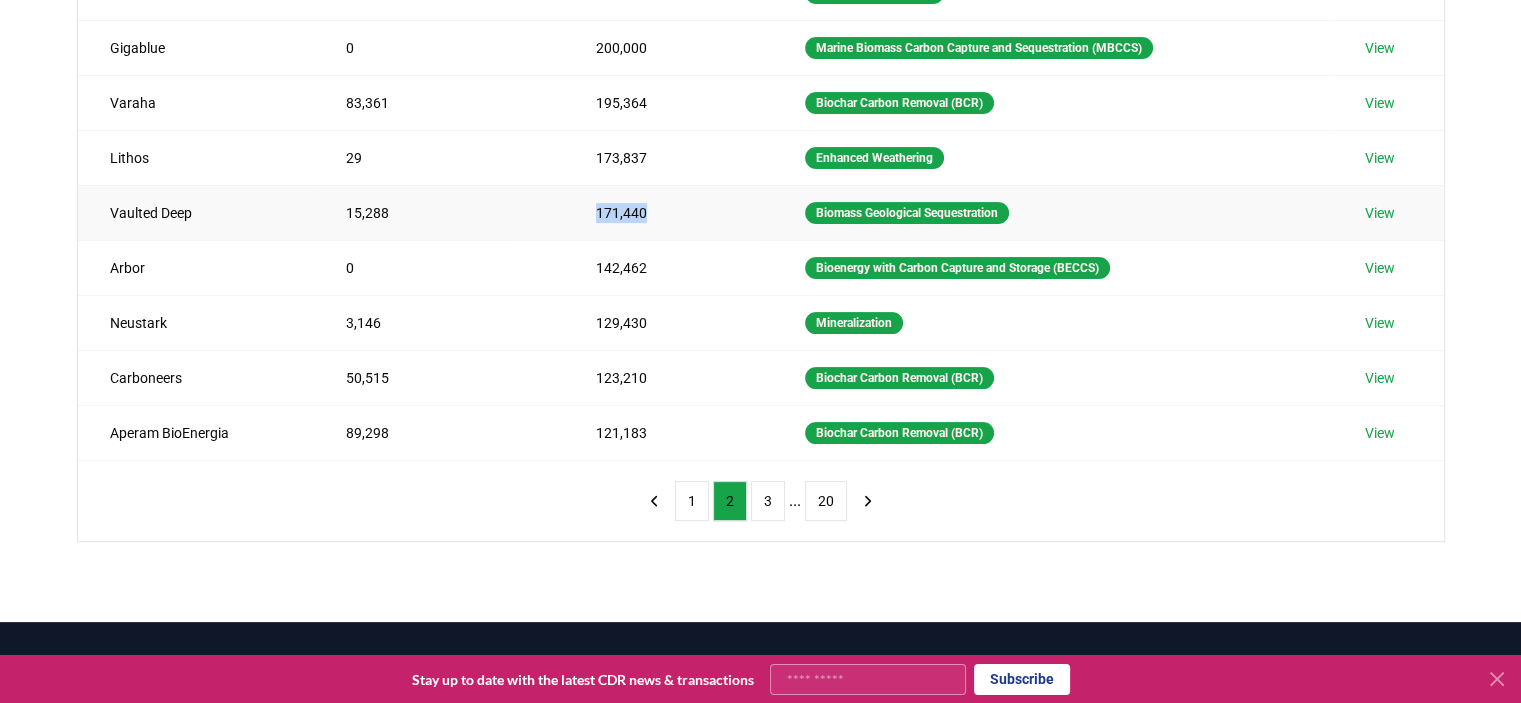 drag, startPoint x: 586, startPoint y: 209, endPoint x: 654, endPoint y: 208, distance: 68.007355 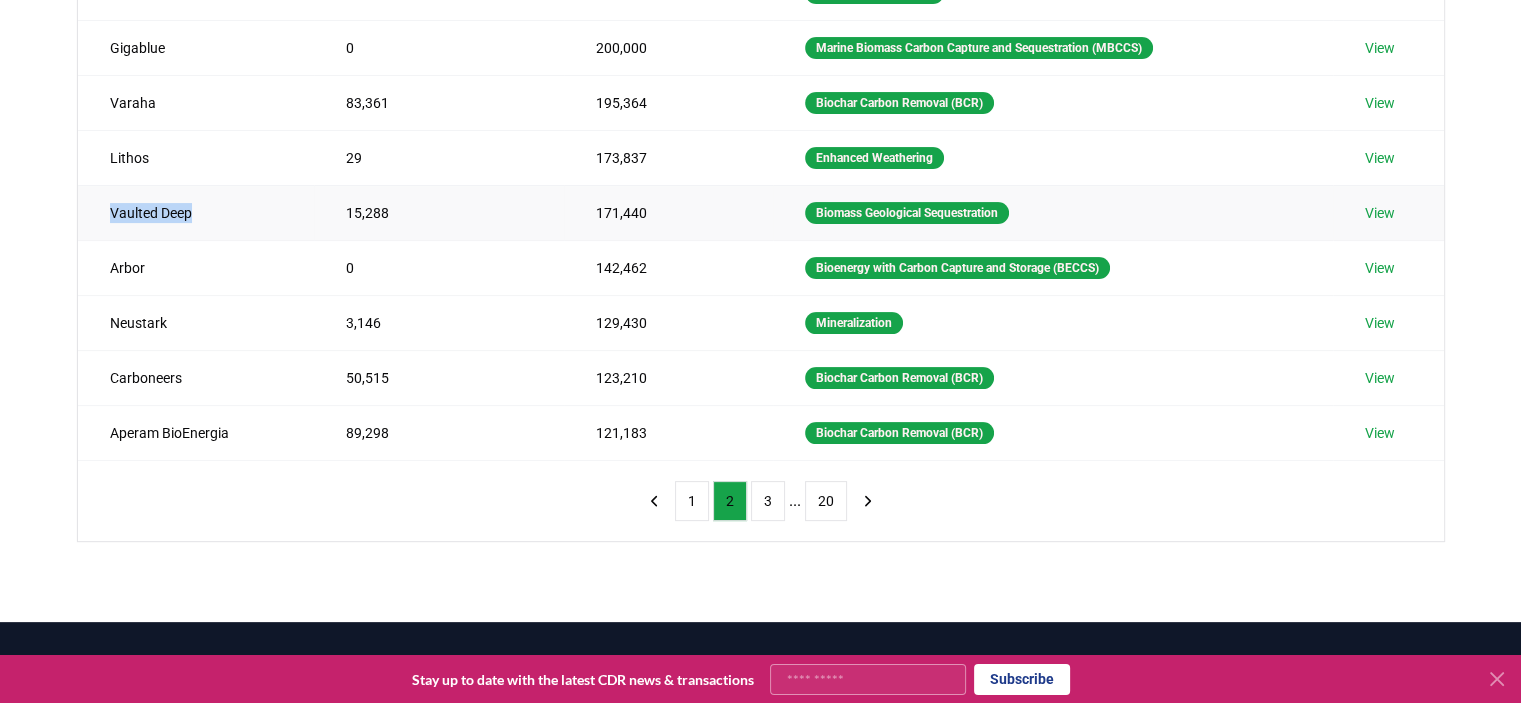 drag, startPoint x: 204, startPoint y: 213, endPoint x: 108, endPoint y: 216, distance: 96.04687 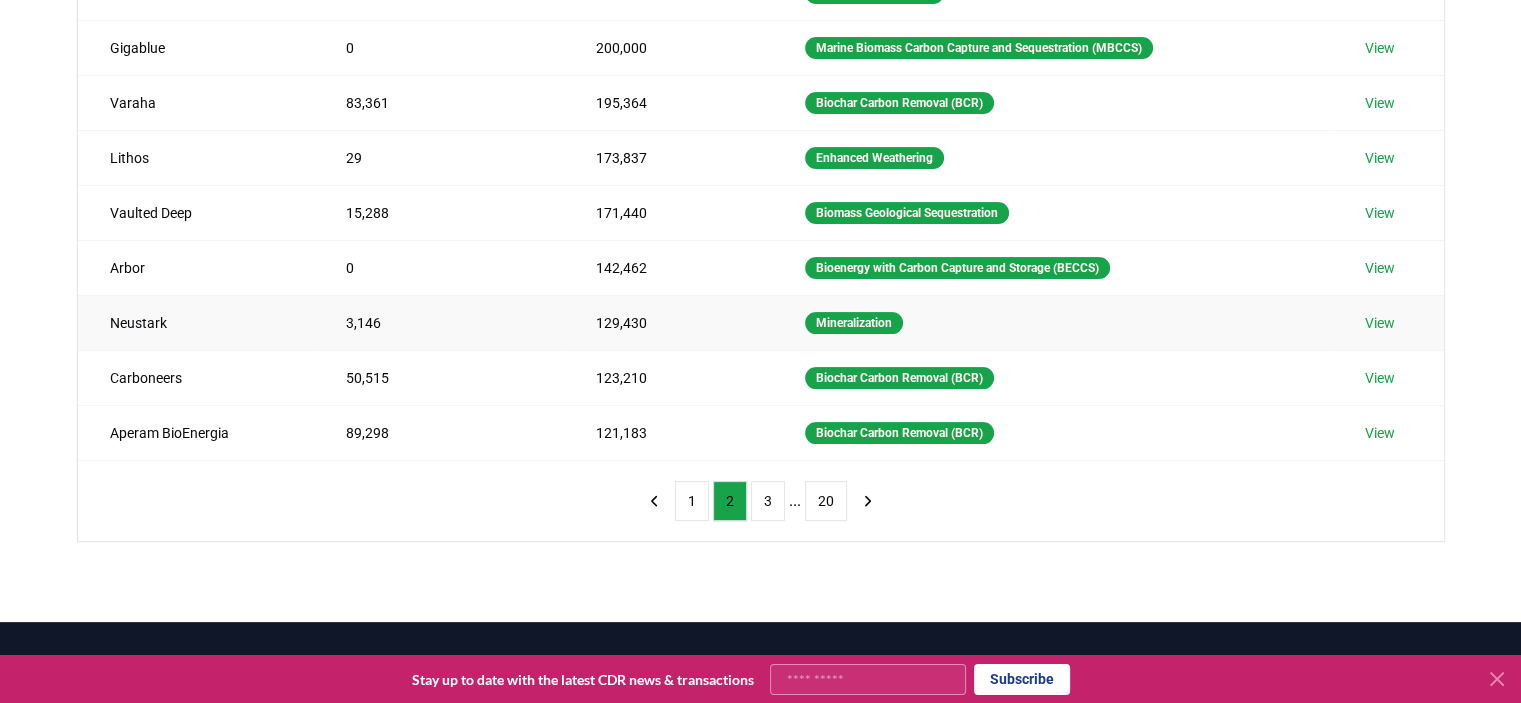 click on "3,146" at bounding box center (439, 322) 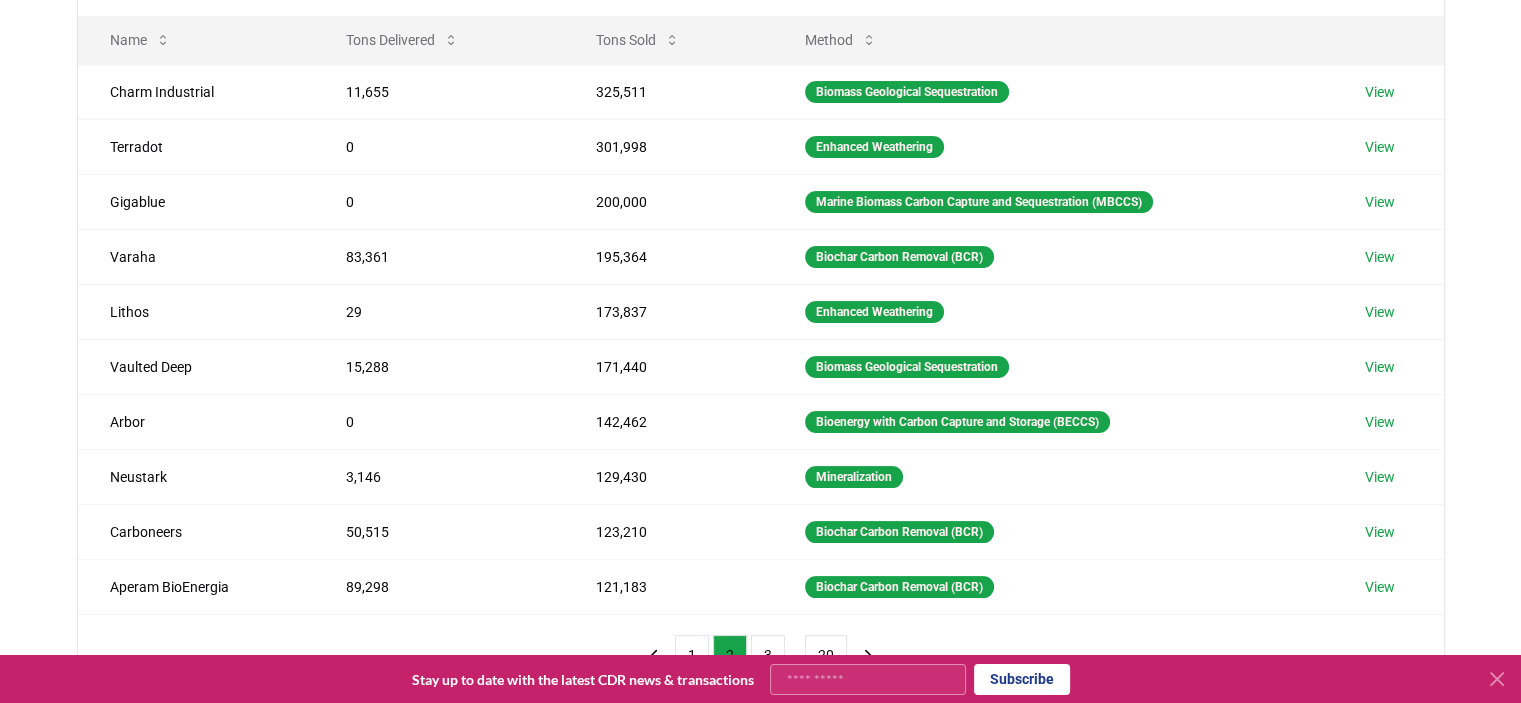 scroll, scrollTop: 411, scrollLeft: 0, axis: vertical 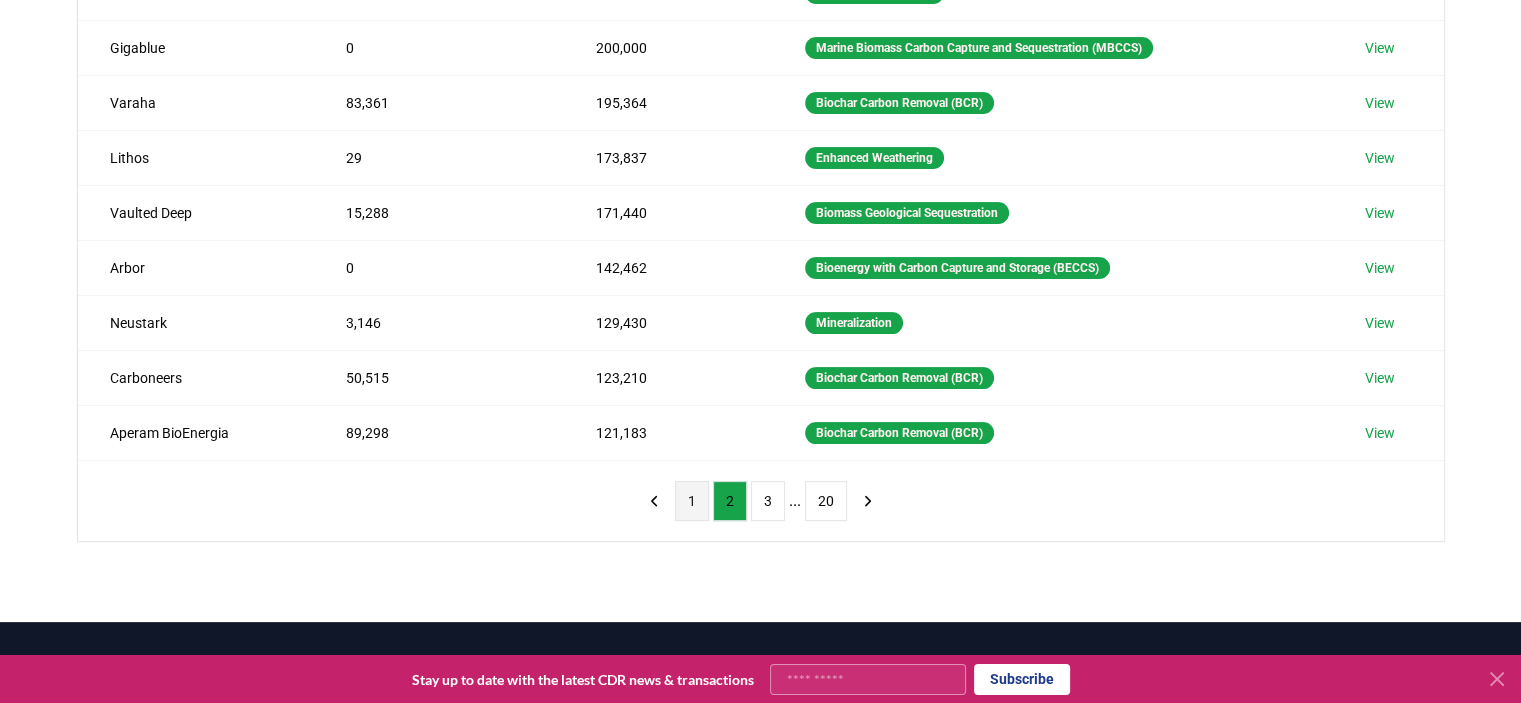 click on "1" at bounding box center [692, 501] 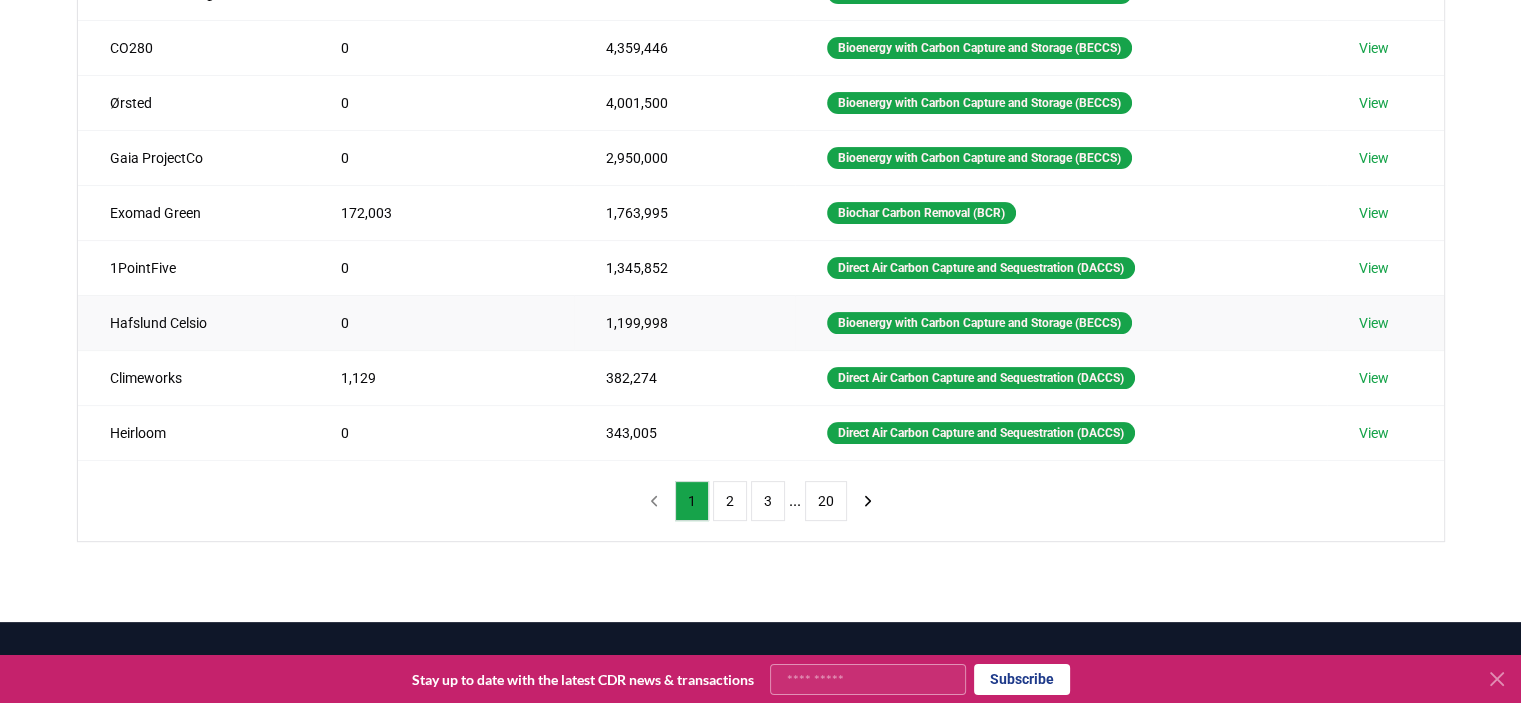 scroll, scrollTop: 311, scrollLeft: 0, axis: vertical 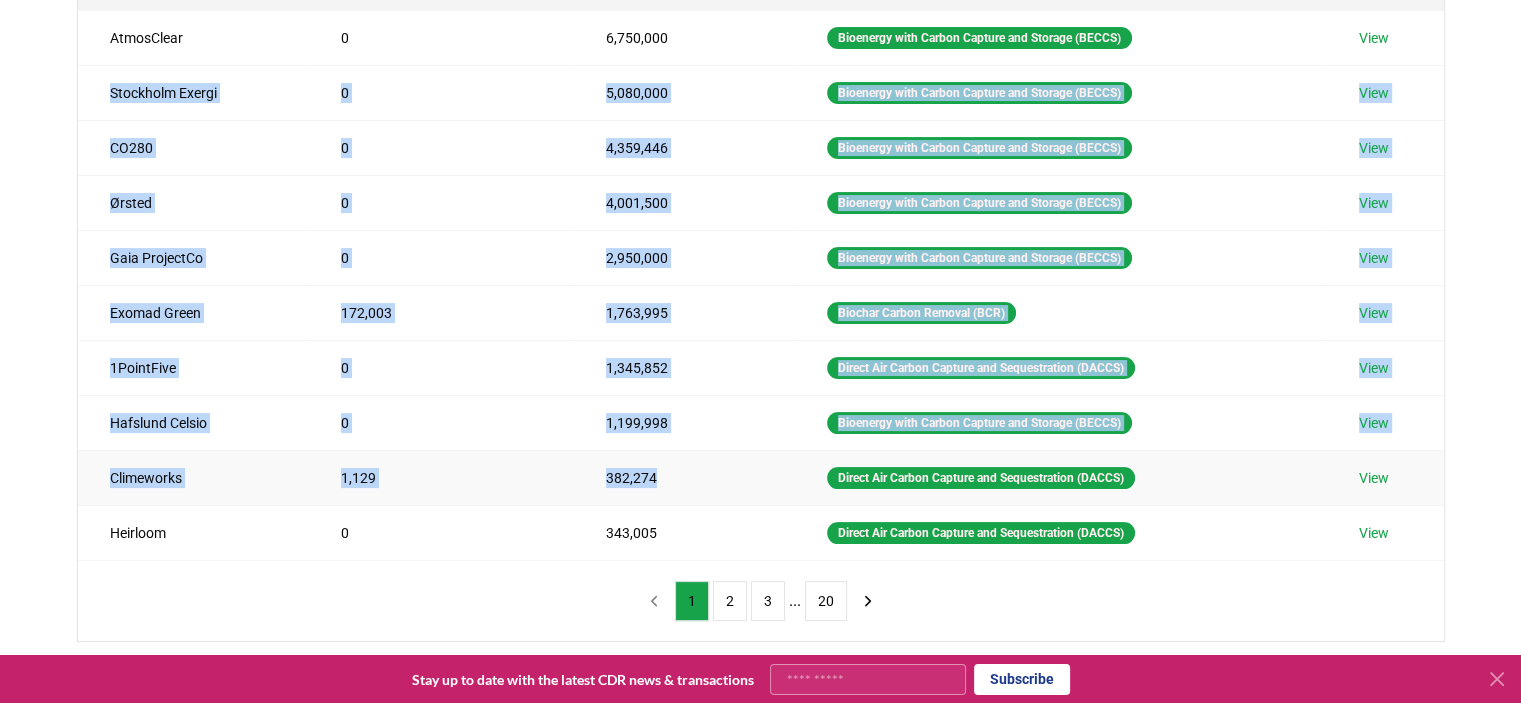drag, startPoint x: 102, startPoint y: 85, endPoint x: 700, endPoint y: 468, distance: 710.1359 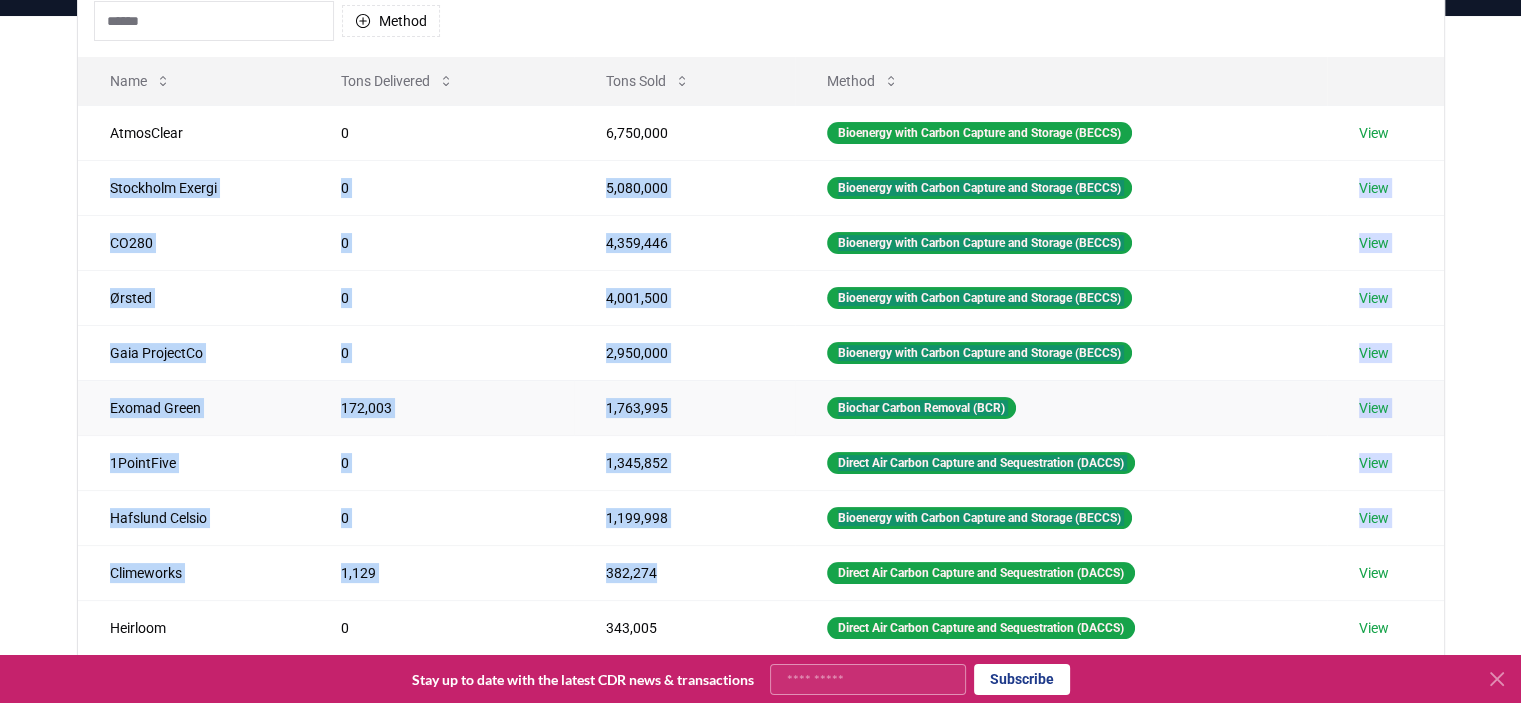 scroll, scrollTop: 111, scrollLeft: 0, axis: vertical 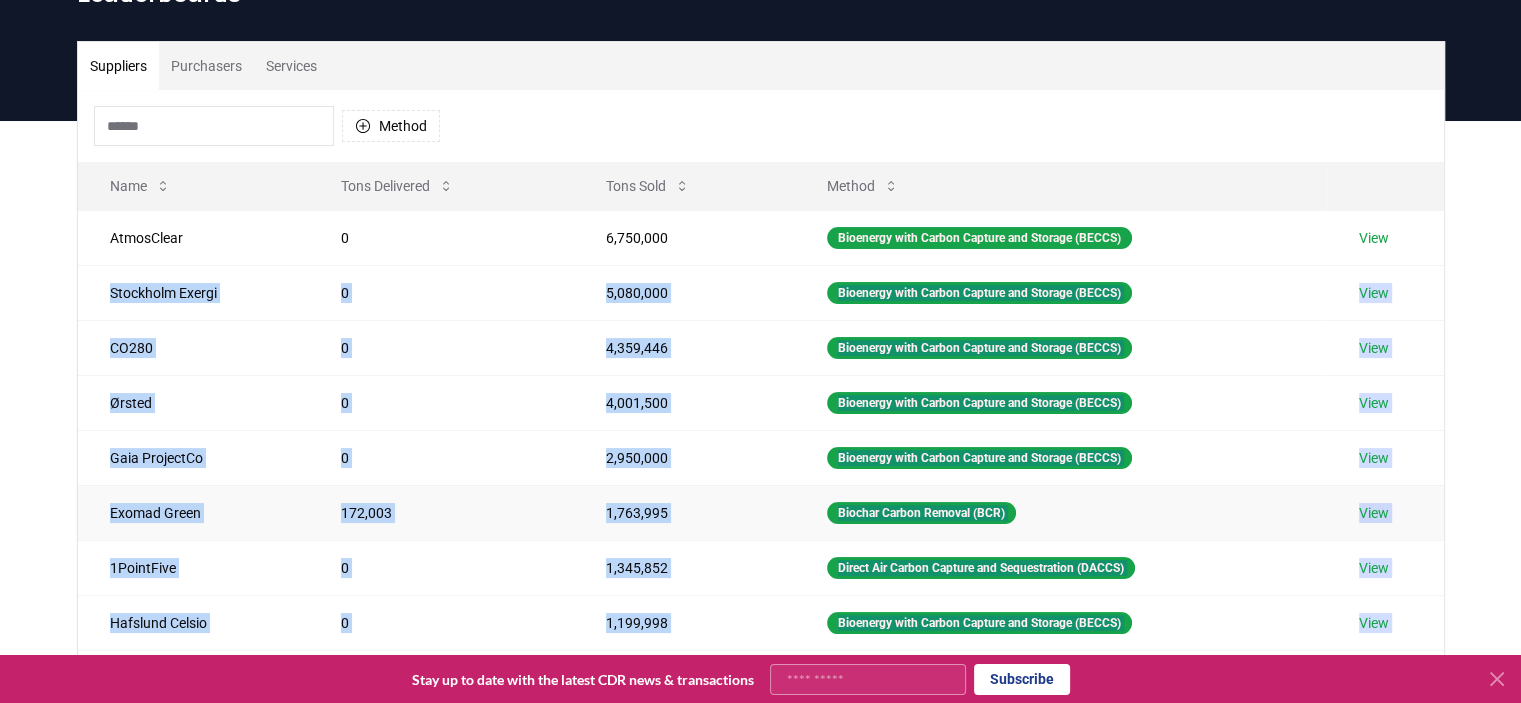click on "4,359,446" at bounding box center (684, 347) 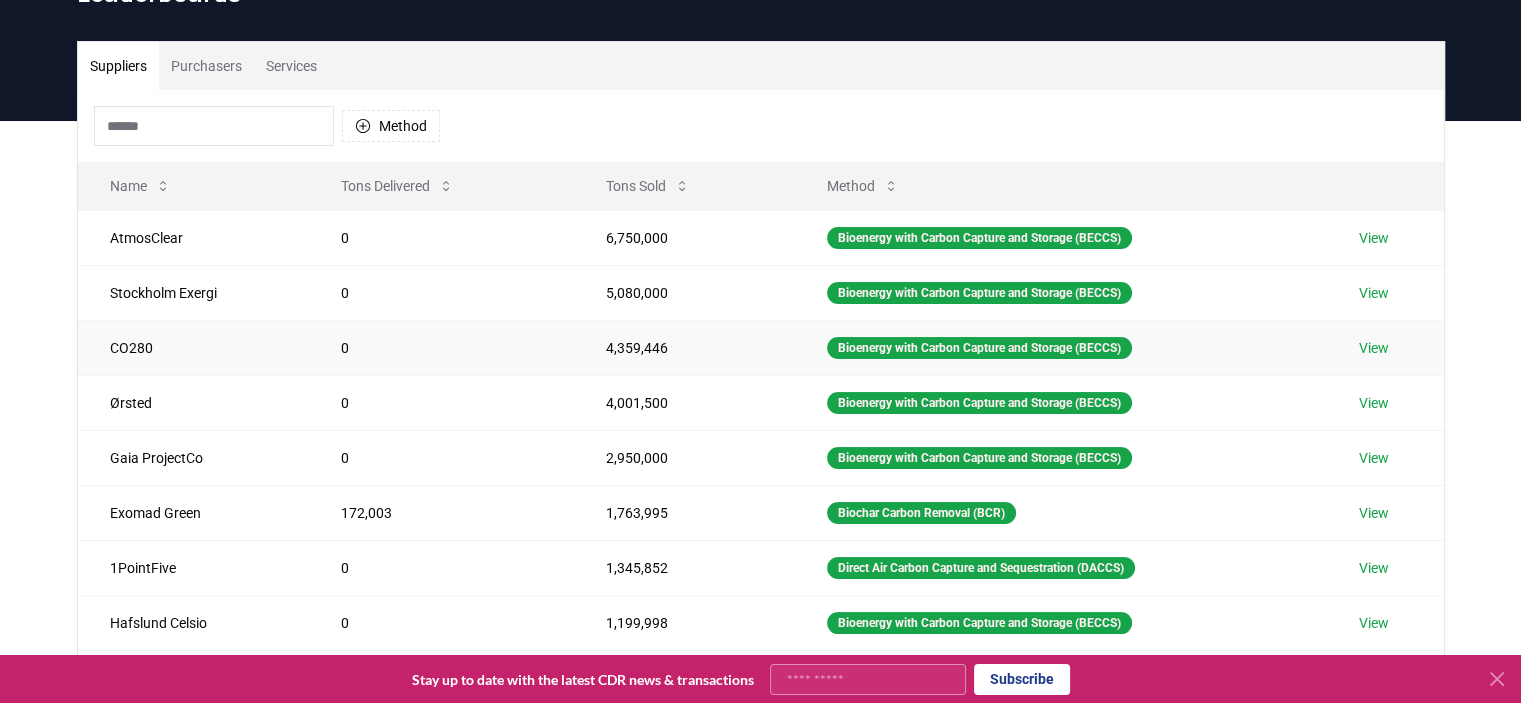 scroll, scrollTop: 211, scrollLeft: 0, axis: vertical 